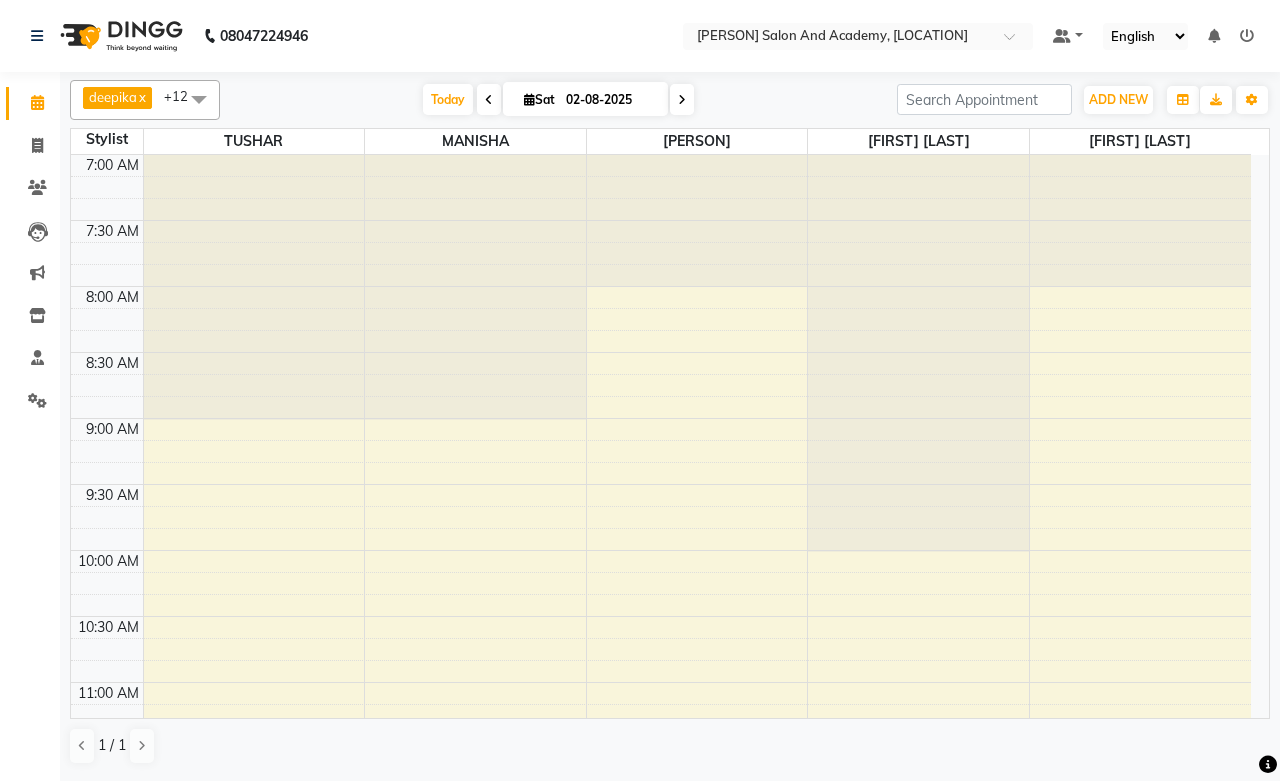 scroll, scrollTop: 0, scrollLeft: 0, axis: both 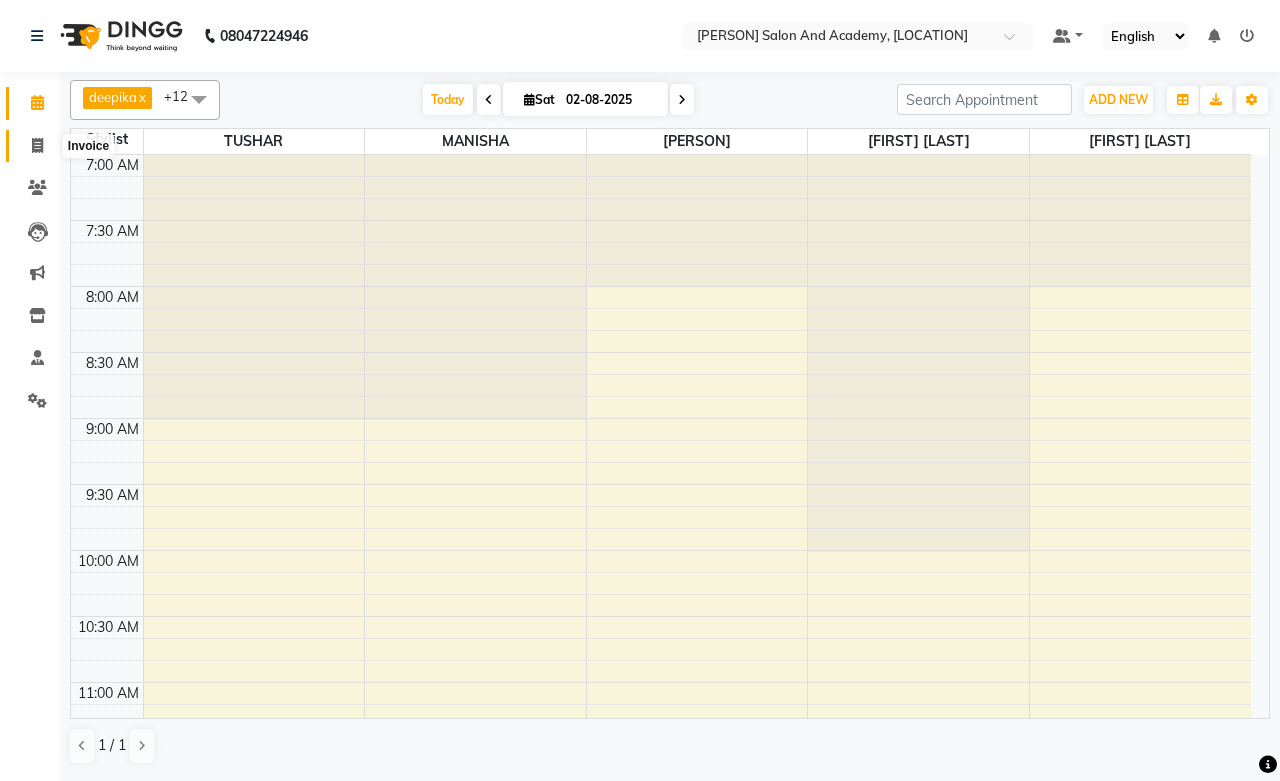 click 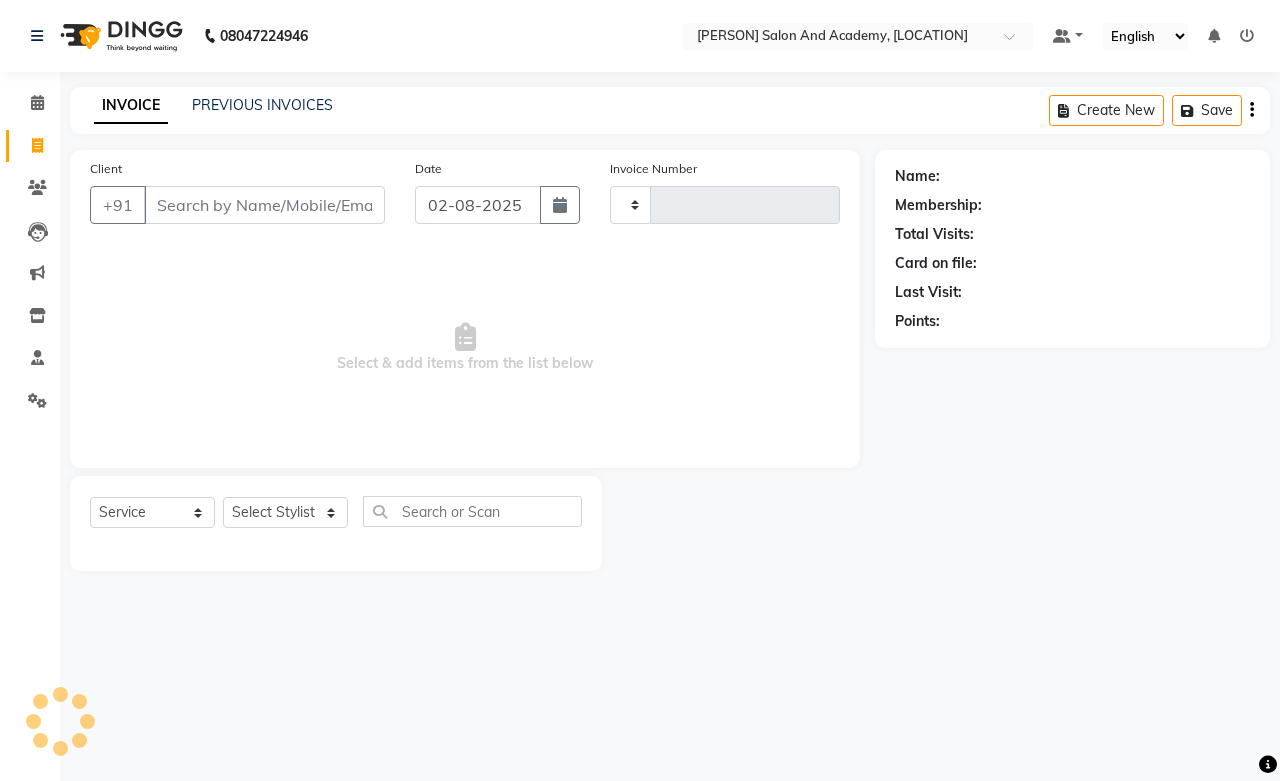 type on "0516" 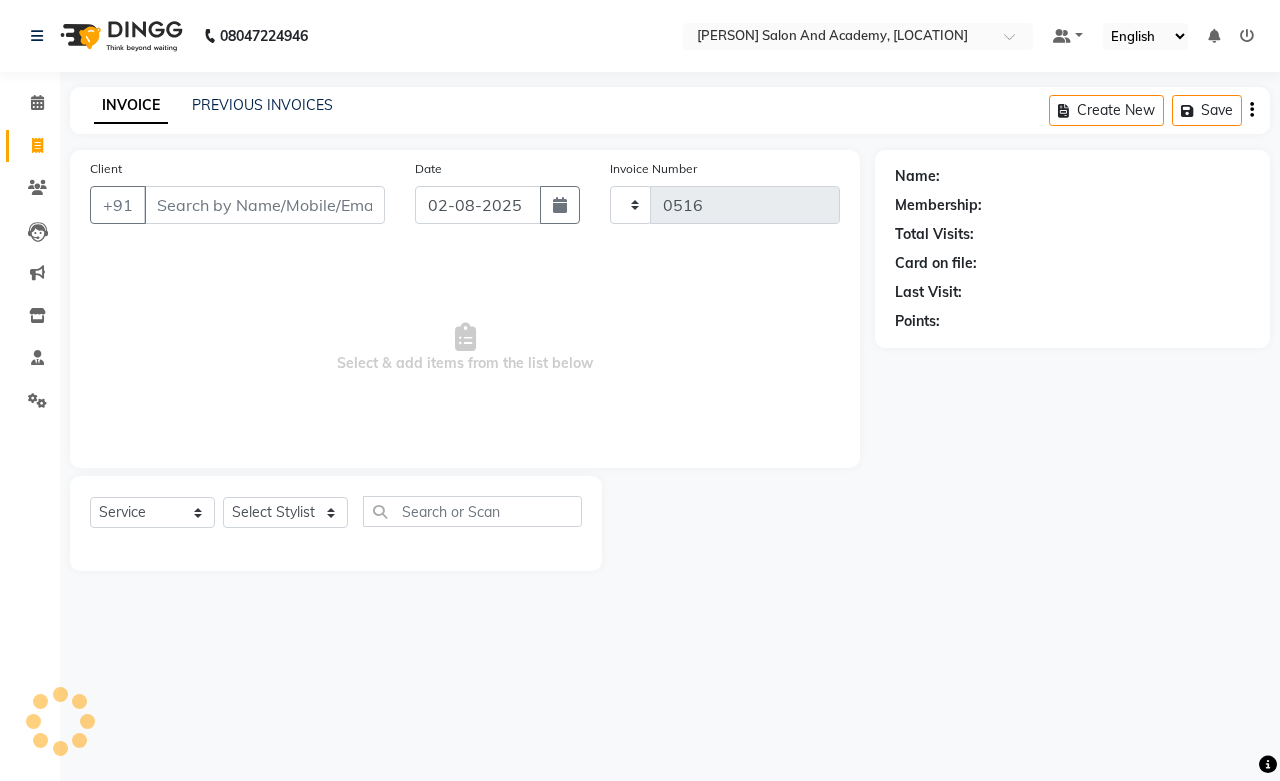 select on "6453" 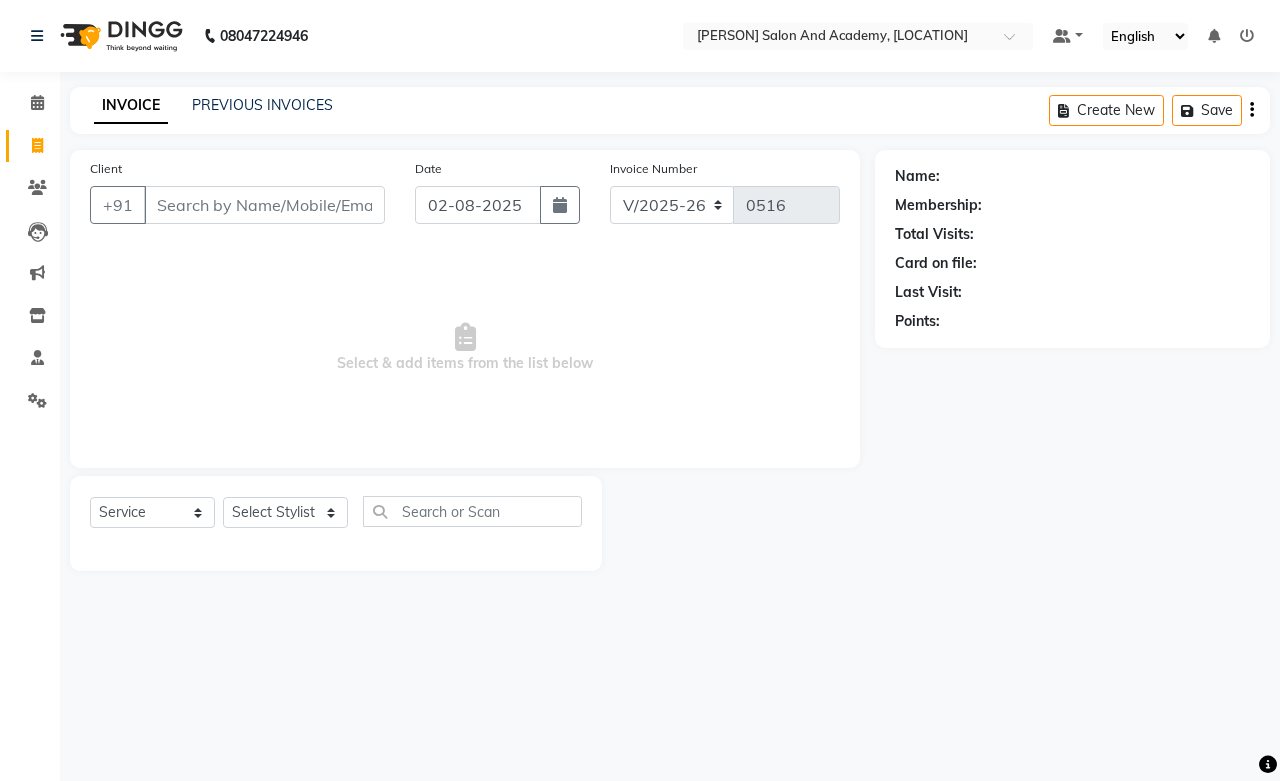 click on "Client" at bounding box center [264, 205] 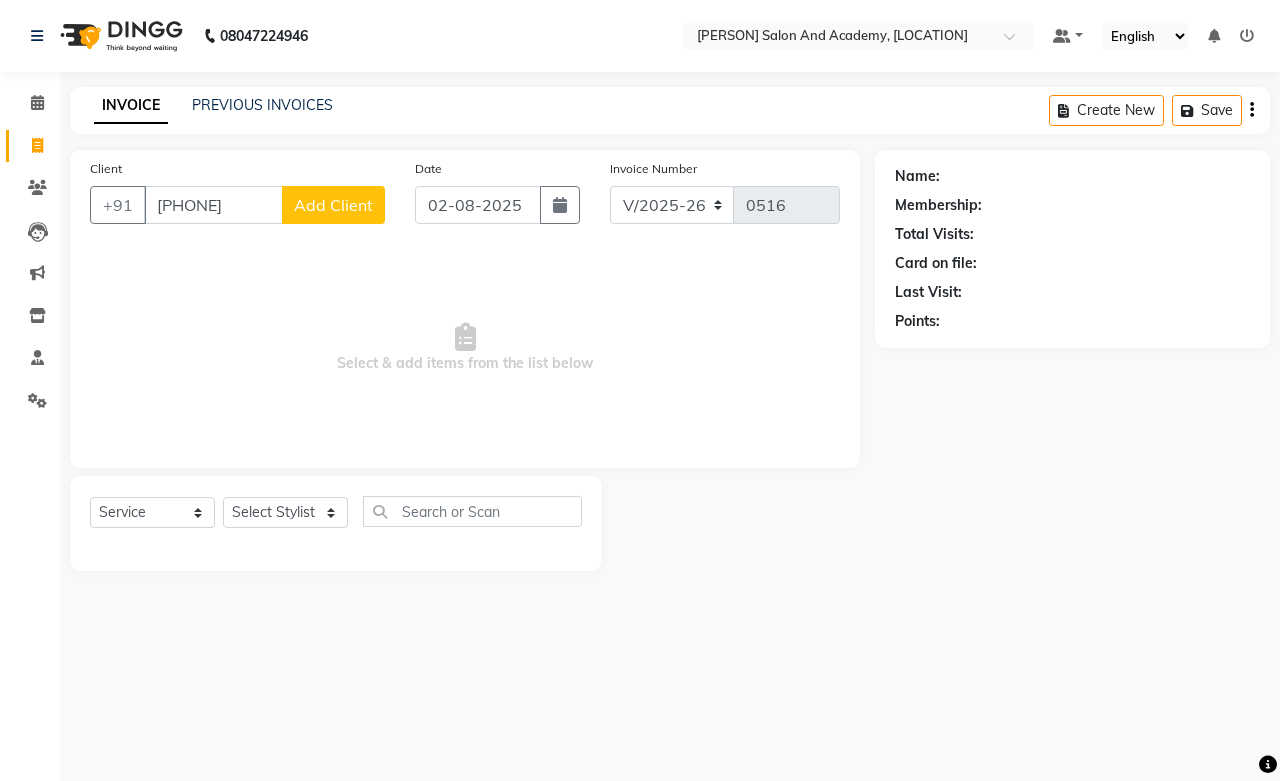 type on "[PHONE]" 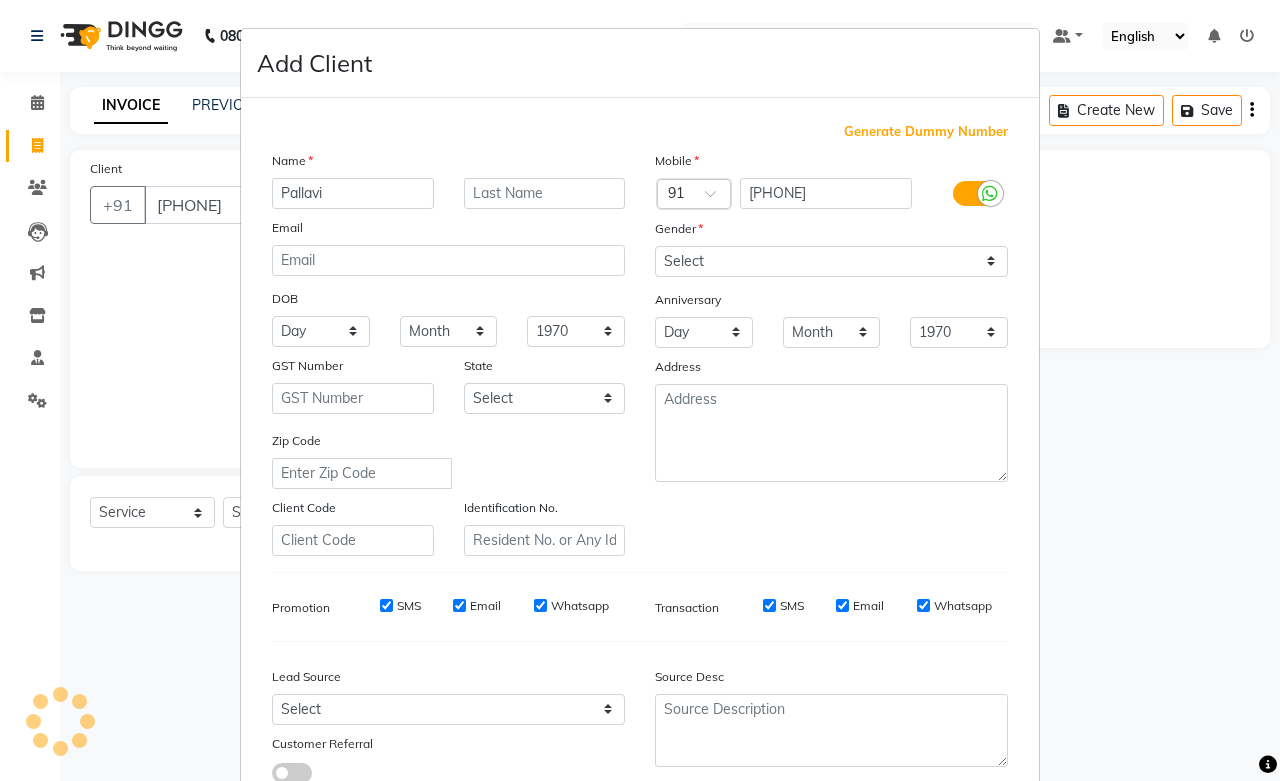 type on "Pallavi" 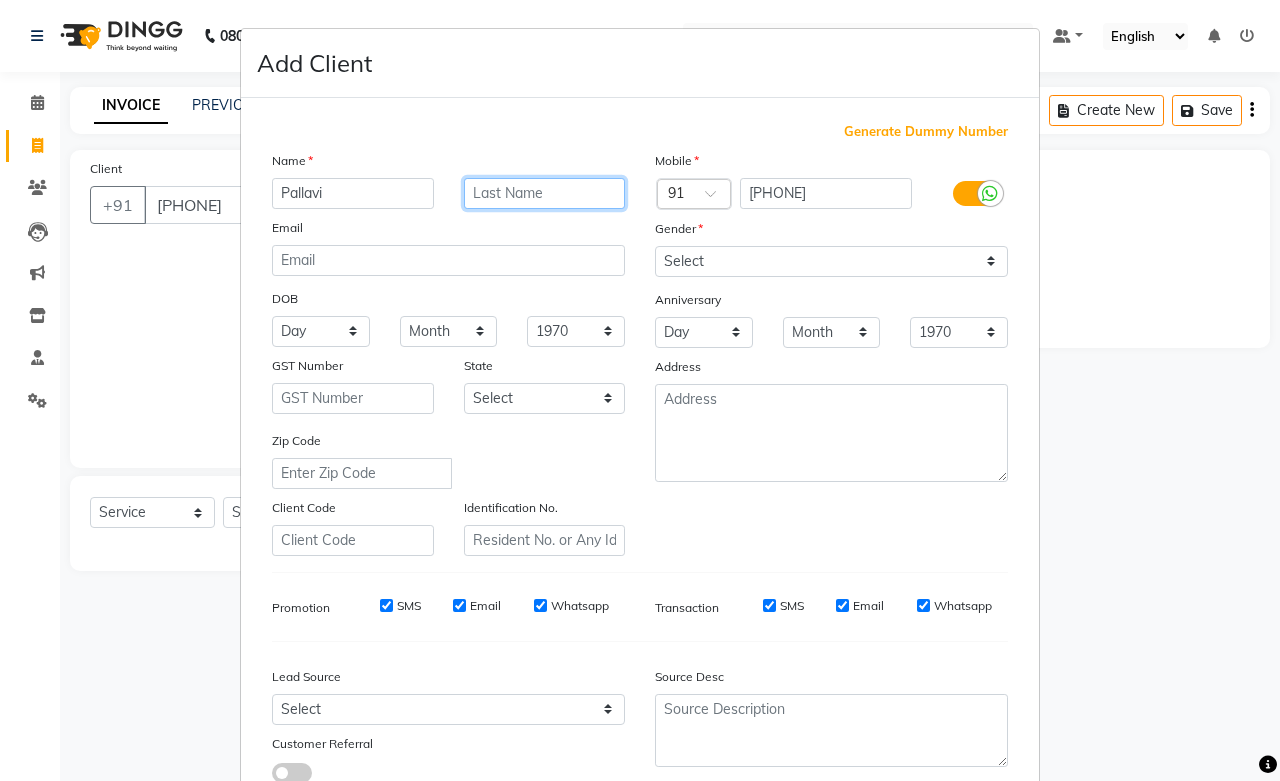 click at bounding box center [545, 193] 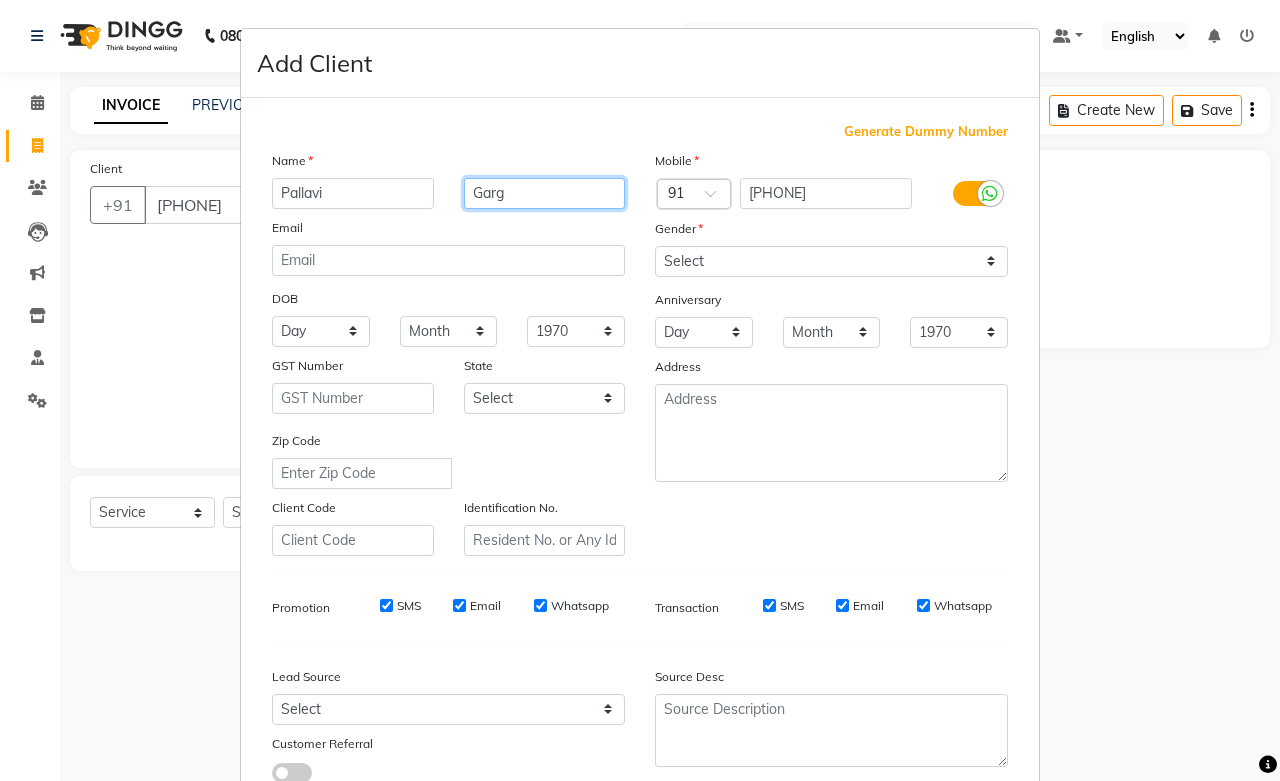 type on "Garg" 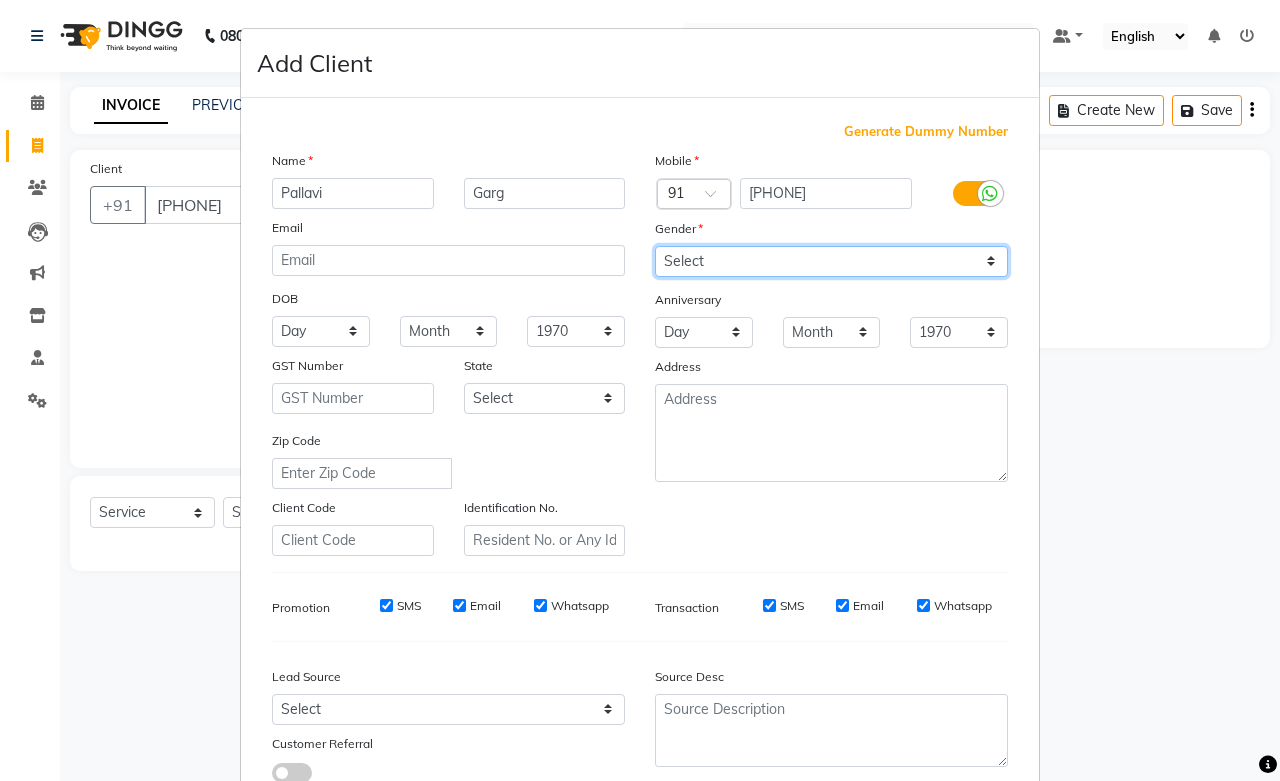 click on "Select Male Female Other Prefer Not To Say" at bounding box center [831, 261] 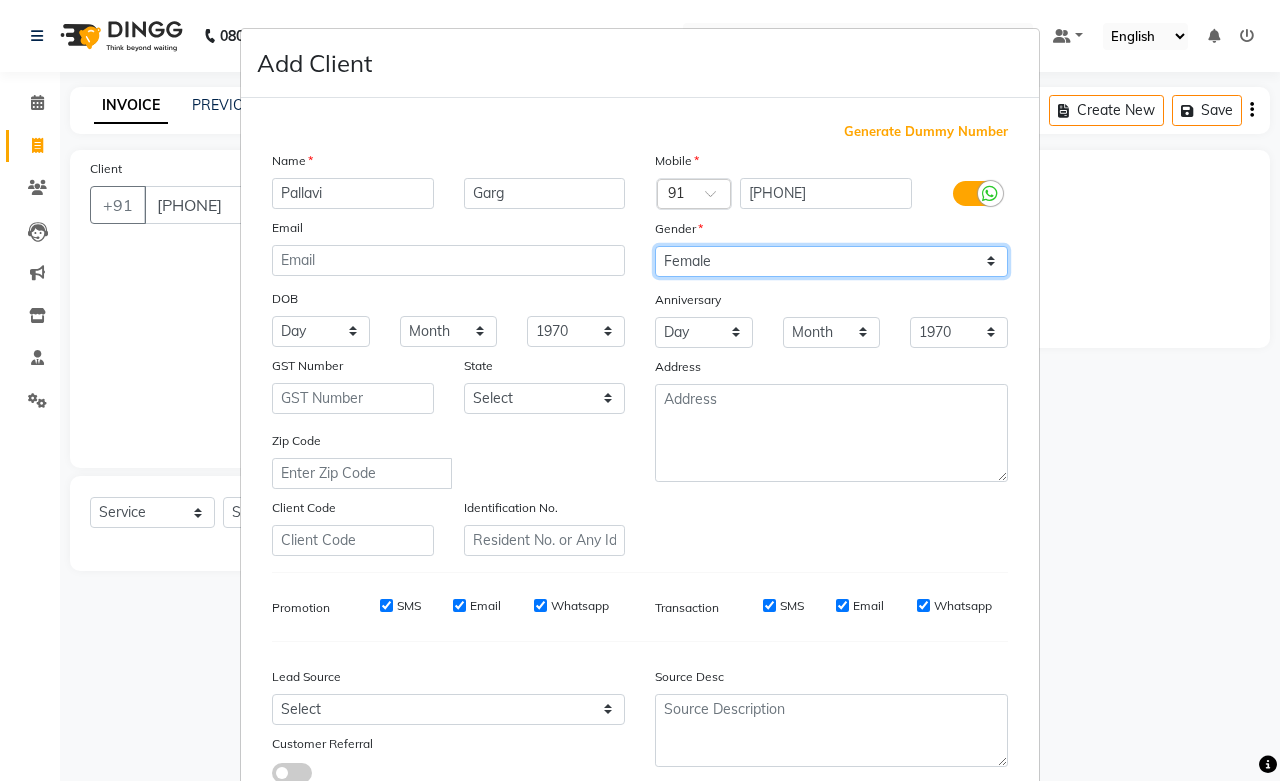 click on "Select Male Female Other Prefer Not To Say" at bounding box center [831, 261] 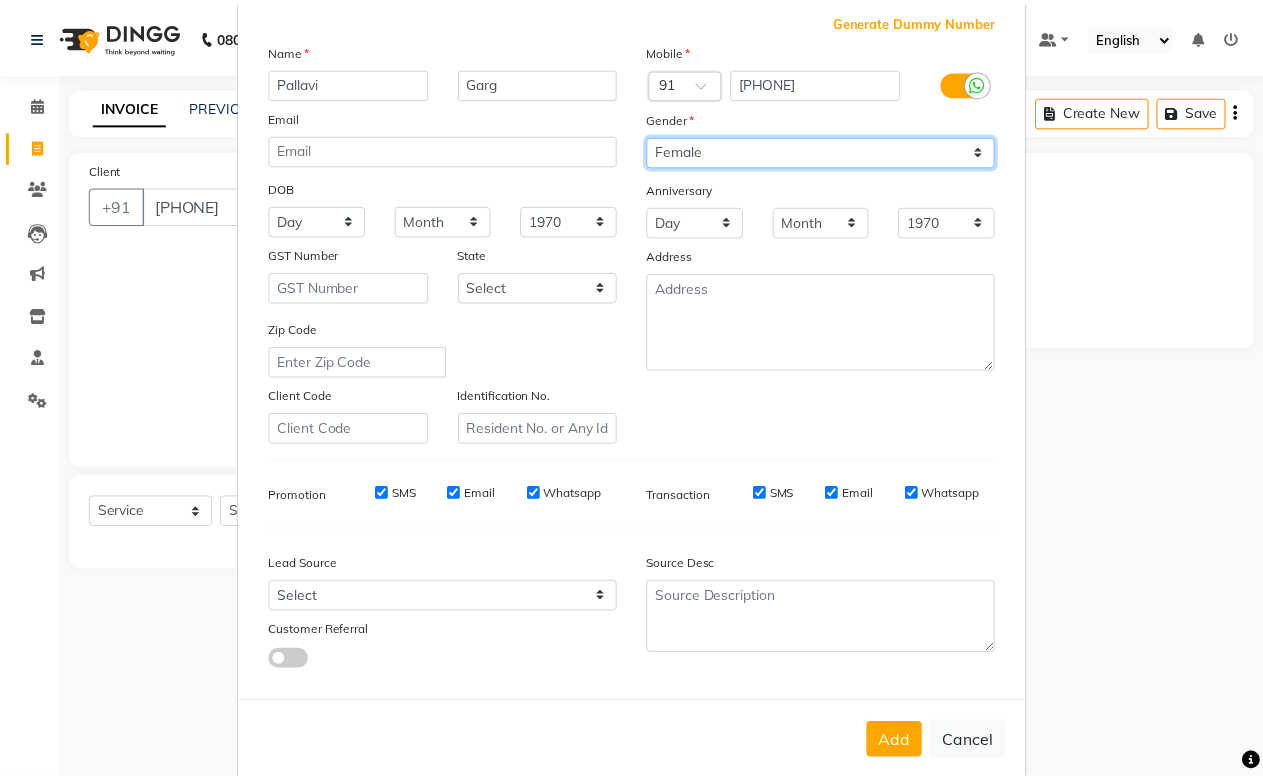 scroll, scrollTop: 143, scrollLeft: 0, axis: vertical 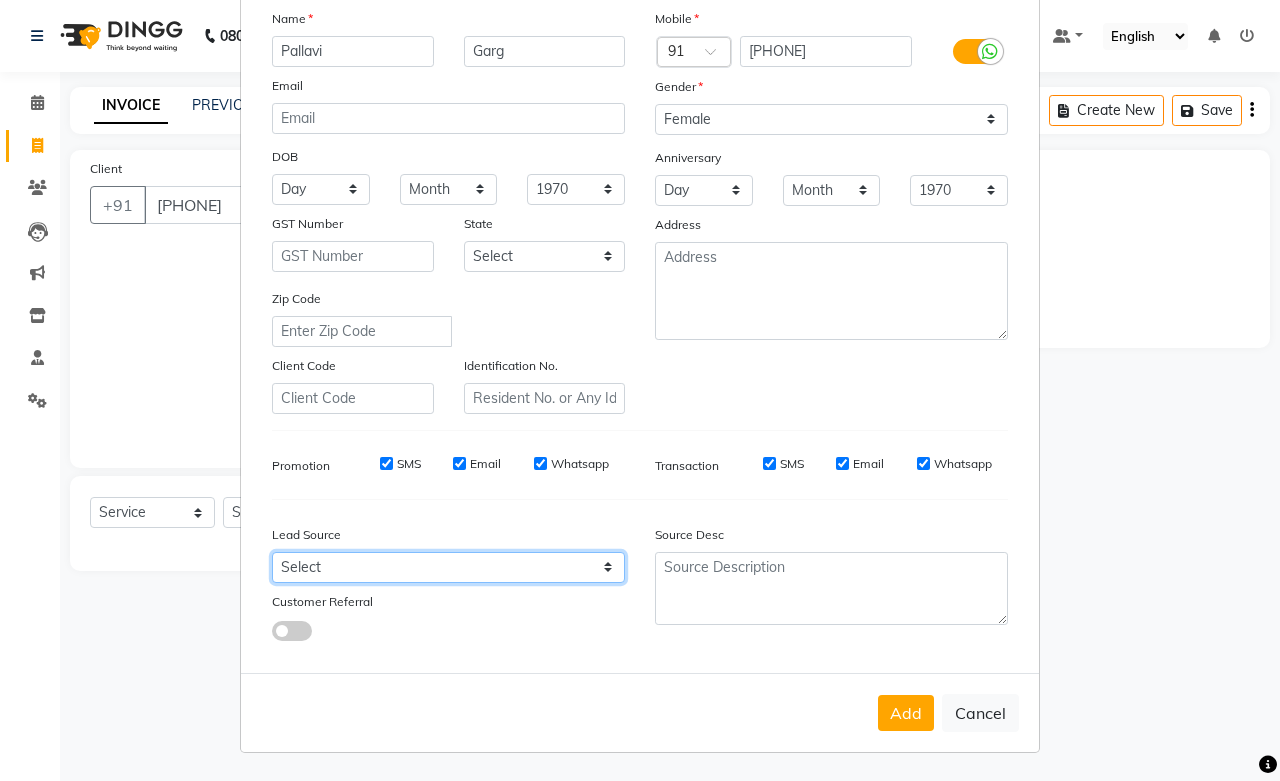 click on "Select Walk-in Referral Internet Friend Word of Mouth Advertisement Facebook JustDial Google Other Instagram  Regular Customer Returning Customer Flee" at bounding box center [448, 567] 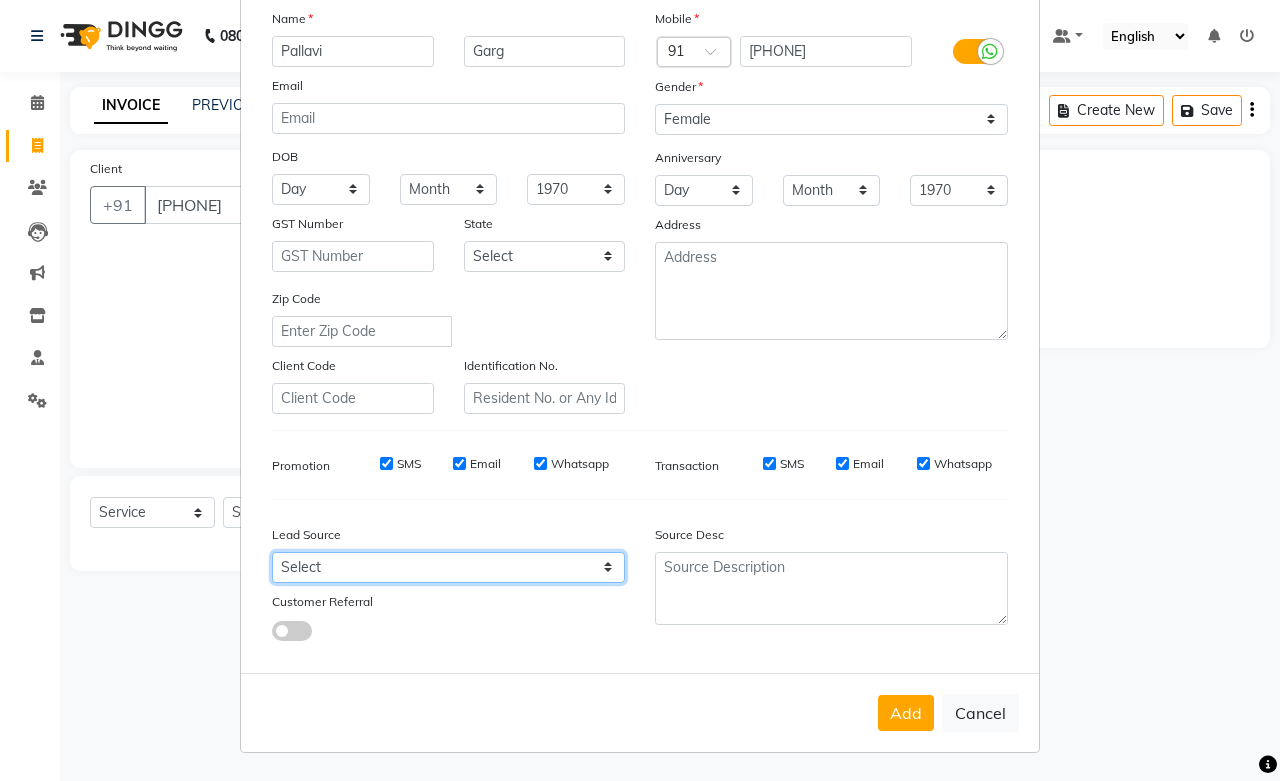 select on "46159" 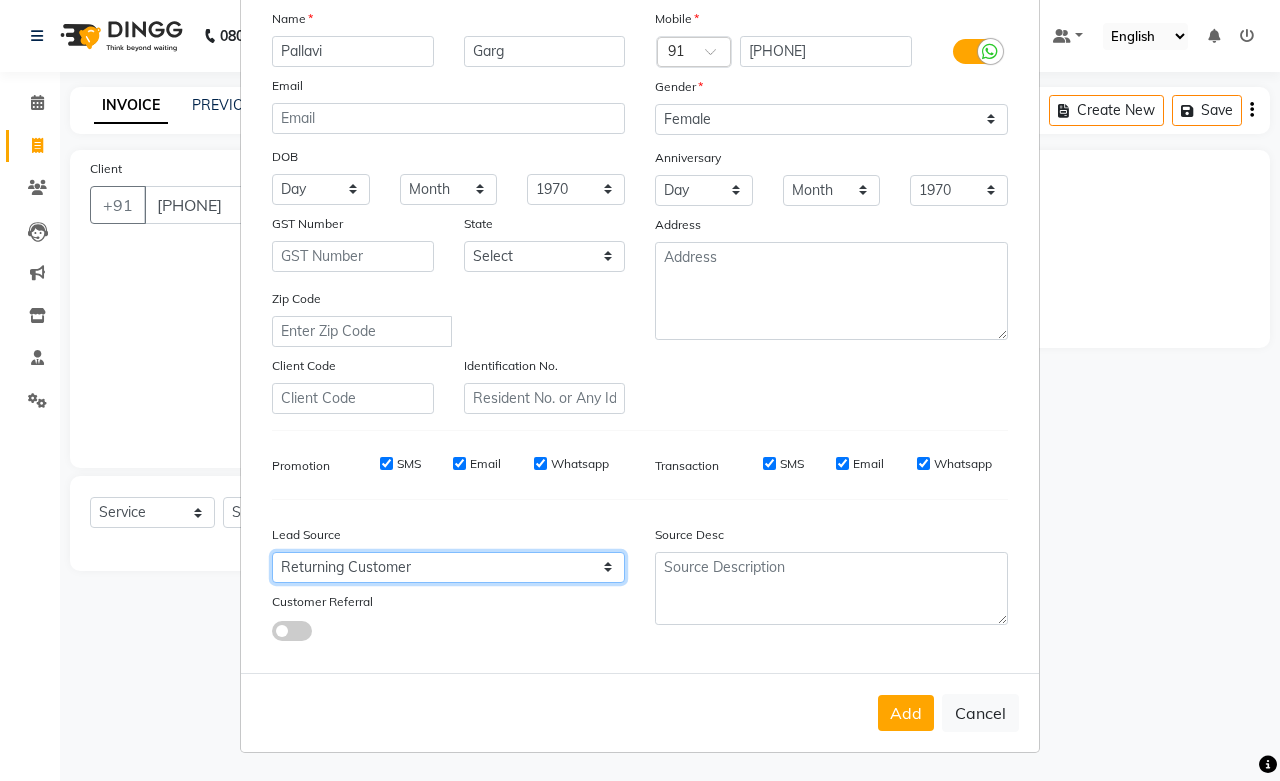 click on "Select Walk-in Referral Internet Friend Word of Mouth Advertisement Facebook JustDial Google Other Instagram  Regular Customer Returning Customer Flee" at bounding box center [448, 567] 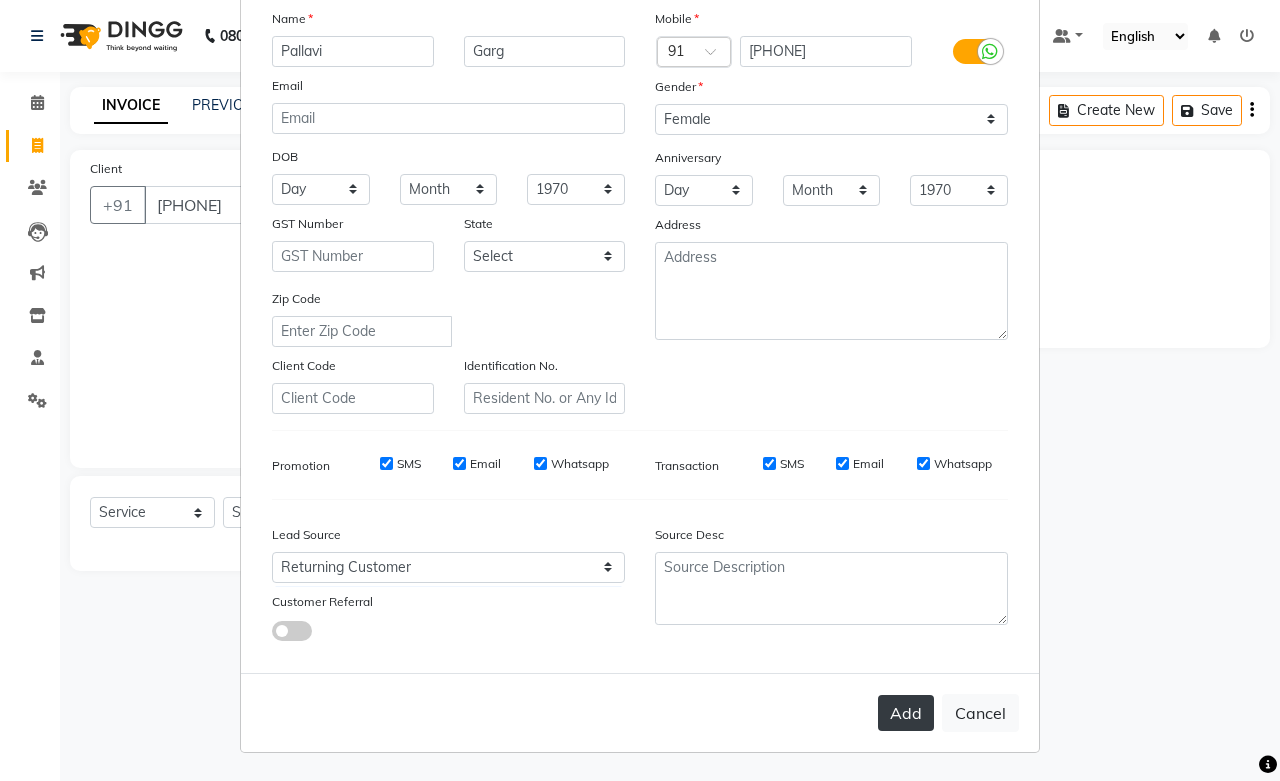 click on "Add" at bounding box center [906, 713] 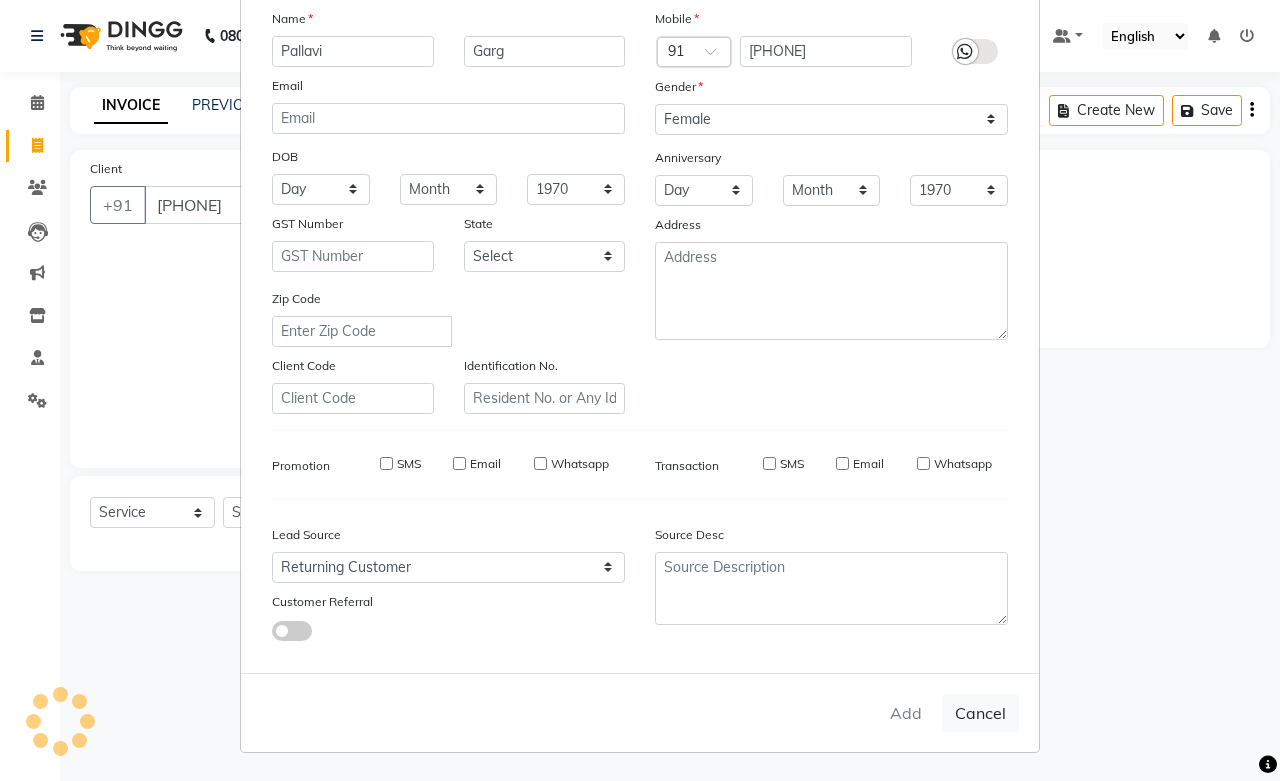 type 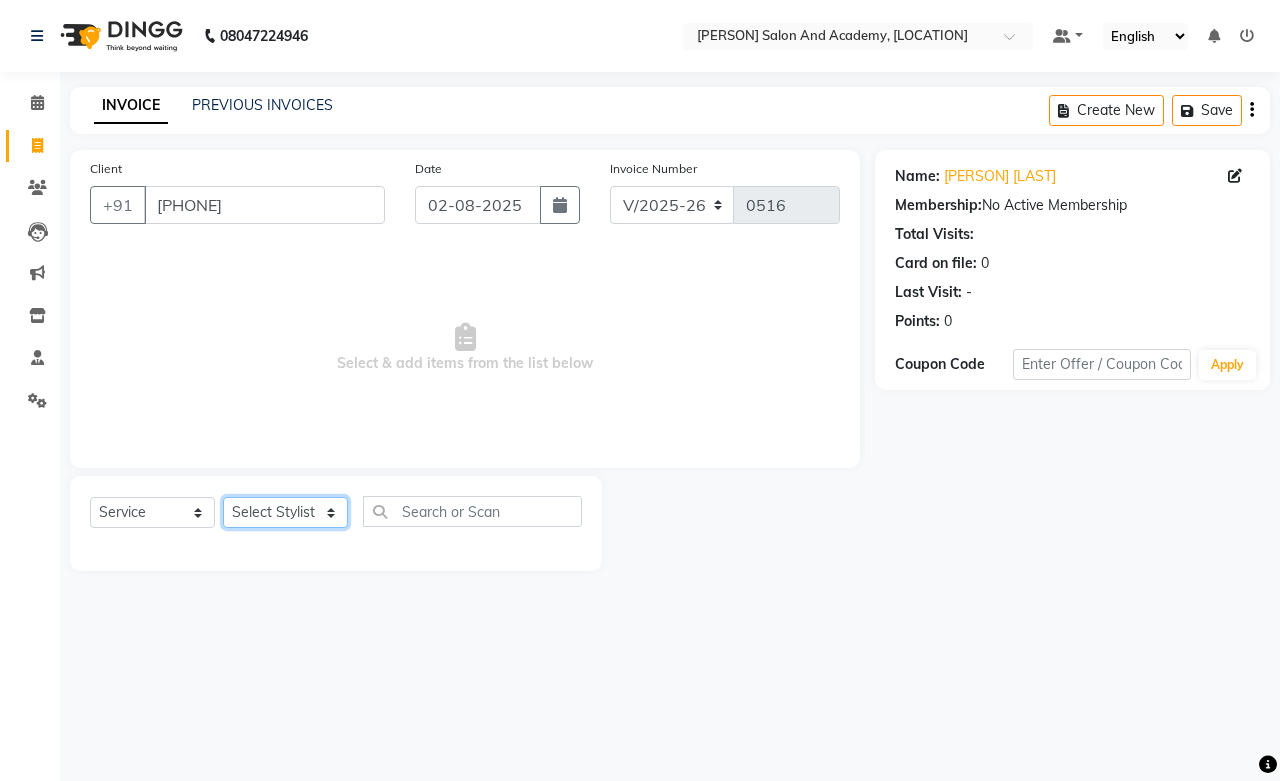 click on "Select Stylist [PERSON] [PERSON] [PERSON] [PERSON] [PERSON] [PERSON] [PERSON] [PERSON] [PERSON] [PERSON] [PERSON] [PERSON] [PERSON] [PERSON] [PERSON] [PERSON] [PERSON] [PERSON] [PERSON] [PERSON] [PERSON] Hair Services - Botox (Female) (₹2500)  x Nails - Normal Nail Polish (₹100) Nails - UV Gel Polish with Art (₹600) Nails - Nail Extensions (₹1300) Nails - Nail Extensions + Polish + Art (₹1700) Nails - UV Gel Polish (₹500) Nails - Gel Polish Removal (₹300) Nails - Extension Removal (₹700) Nails - Feet Gel Polish (₹600) Nails - Feet Extension (₹1700) Nails - Refill (Acrylic Gel) (₹1200) Nails - Nail Paint Remover (₹150) Nails - Feet Gel Polish Removal (₹300) Nails - UV Gel Polsih With Art (₹1200) Nails - French Nail Art (₹500) Nails - UV Gel Polish with Cat Eye (₹600) Nails - Feet Overlays (₹700) Nails - Temporary Nail Extensions (₹1000) Nails - Baby Boomer (Acrylic Ombre) (₹2200) 1 2500 0" 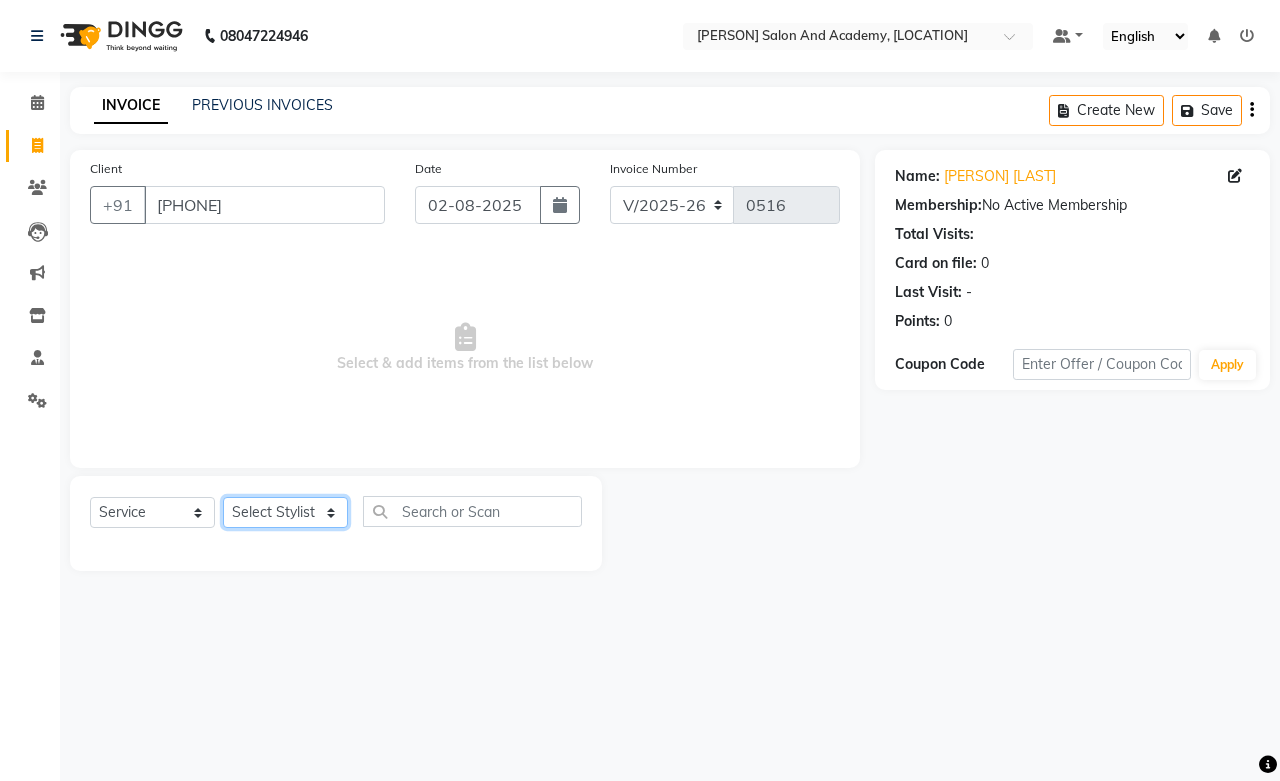 select on "49047" 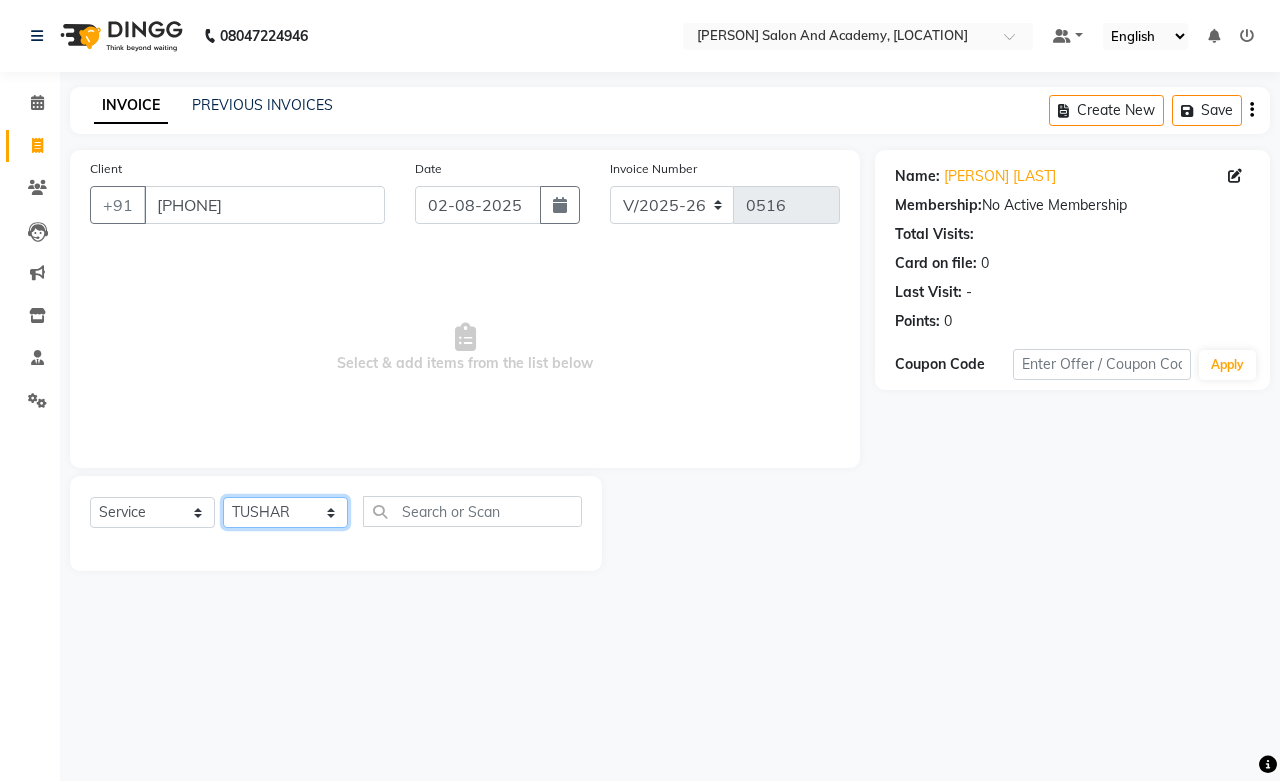 click on "Select Stylist [PERSON] [PERSON] [PERSON] [PERSON] [PERSON] [PERSON] [PERSON] [PERSON] [PERSON] [PERSON] [PERSON] [PERSON] [PERSON] [PERSON] [PERSON] [PERSON] [PERSON] [PERSON] [PERSON] [PERSON] [PERSON] Hair Services - Botox (Female) (₹2500)  x Nails - Normal Nail Polish (₹100) Nails - UV Gel Polish with Art (₹600) Nails - Nail Extensions (₹1300) Nails - Nail Extensions + Polish + Art (₹1700) Nails - UV Gel Polish (₹500) Nails - Gel Polish Removal (₹300) Nails - Extension Removal (₹700) Nails - Feet Gel Polish (₹600) Nails - Feet Extension (₹1700) Nails - Refill (Acrylic Gel) (₹1200) Nails - Nail Paint Remover (₹150) Nails - Feet Gel Polish Removal (₹300) Nails - UV Gel Polsih With Art (₹1200) Nails - French Nail Art (₹500) Nails - UV Gel Polish with Cat Eye (₹600) Nails - Feet Overlays (₹700) Nails - Temporary Nail Extensions (₹1000) Nails - Baby Boomer (Acrylic Ombre) (₹2200) 1 2500 0" 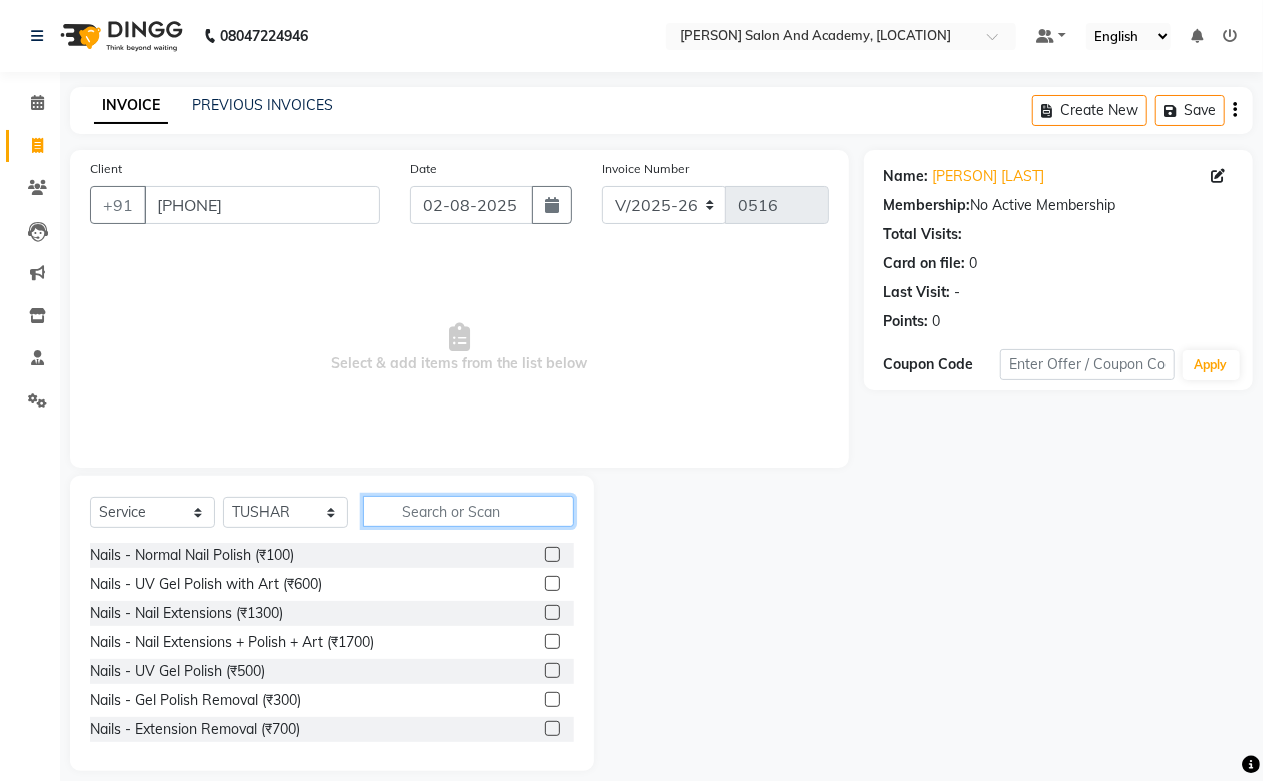 click 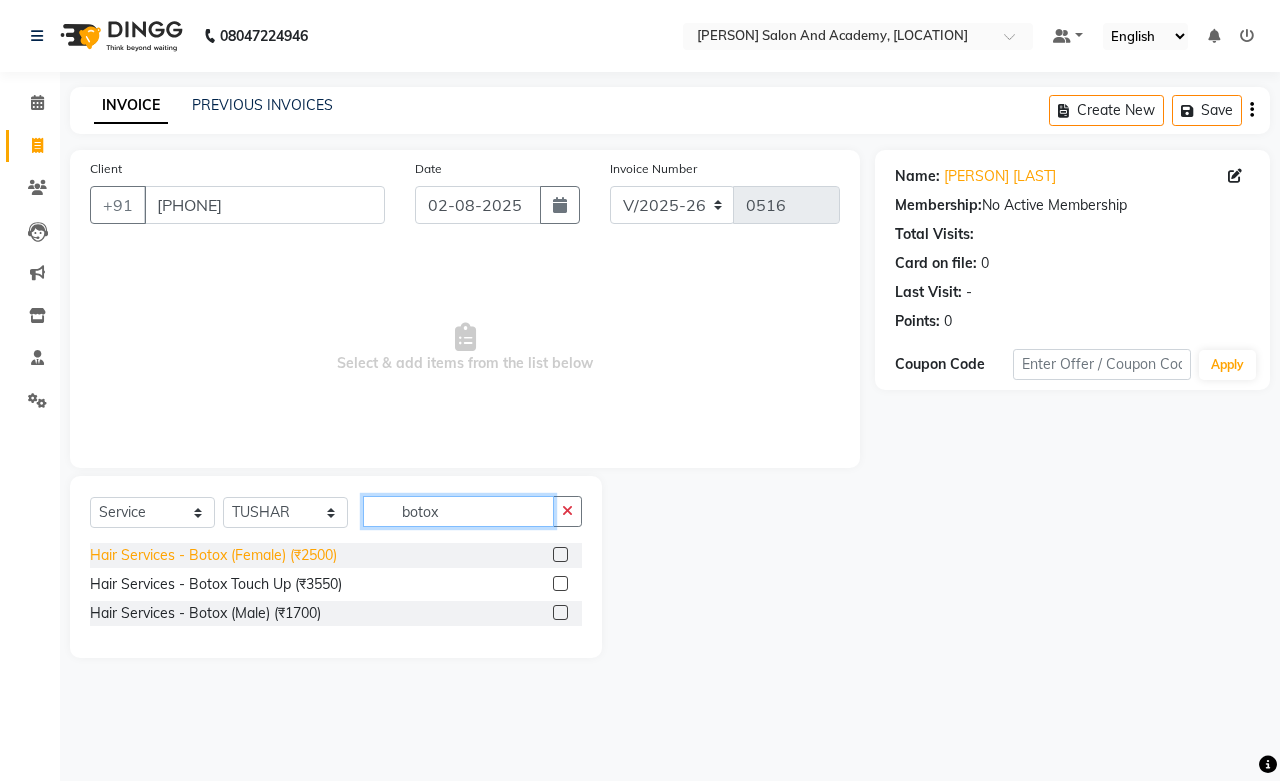 type on "botox" 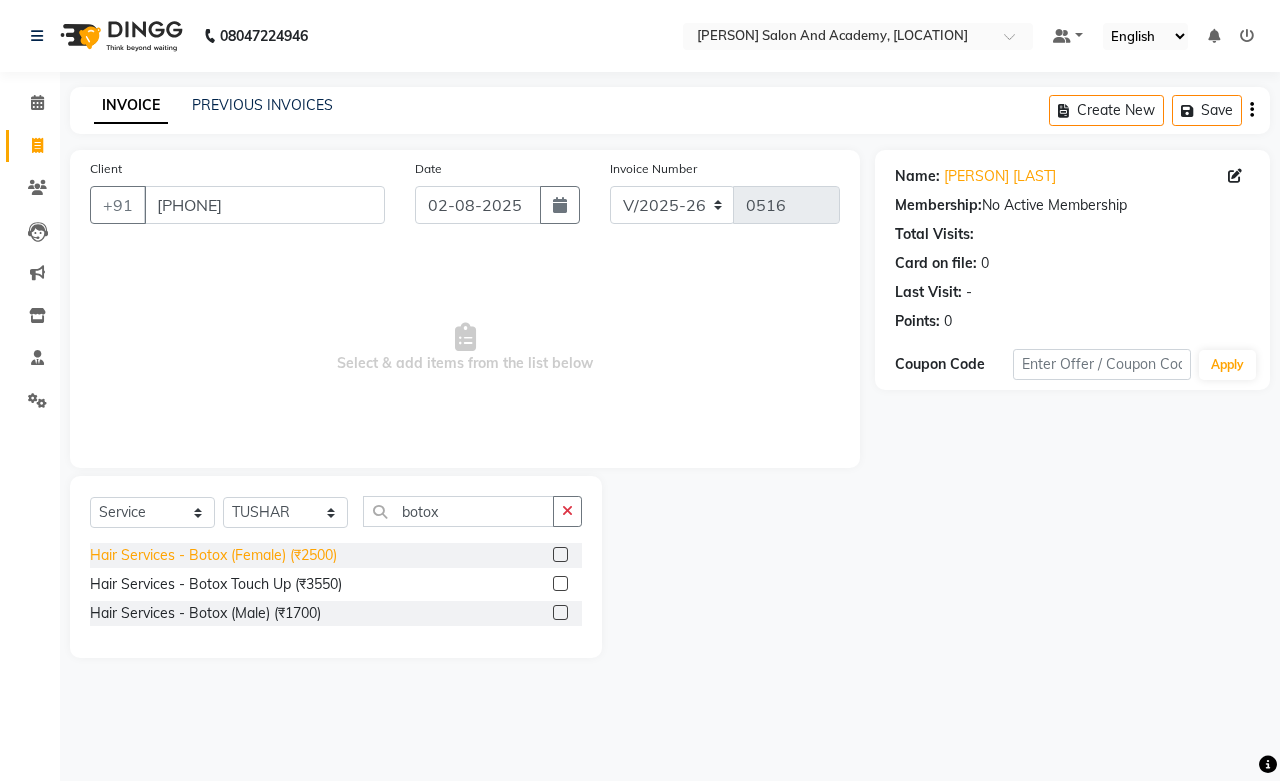 click on "Hair Services - Botox (Female) (₹2500)" 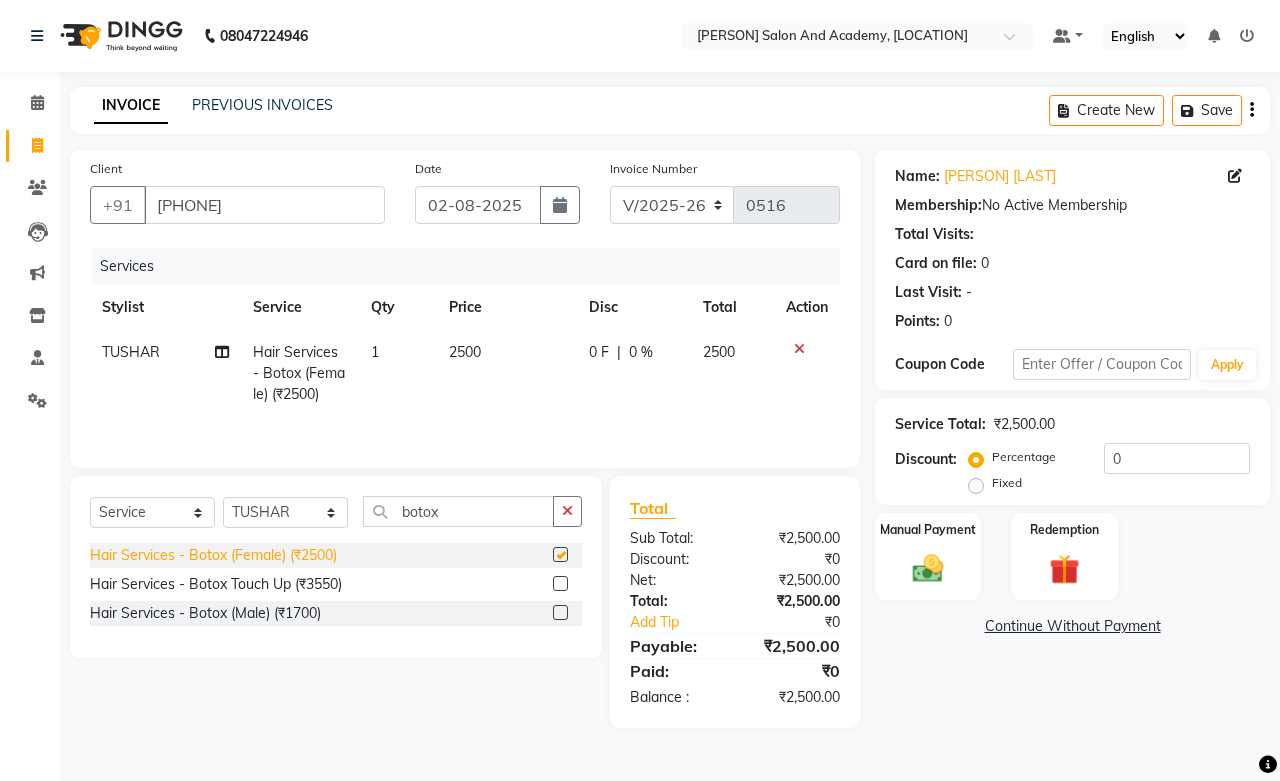 checkbox on "false" 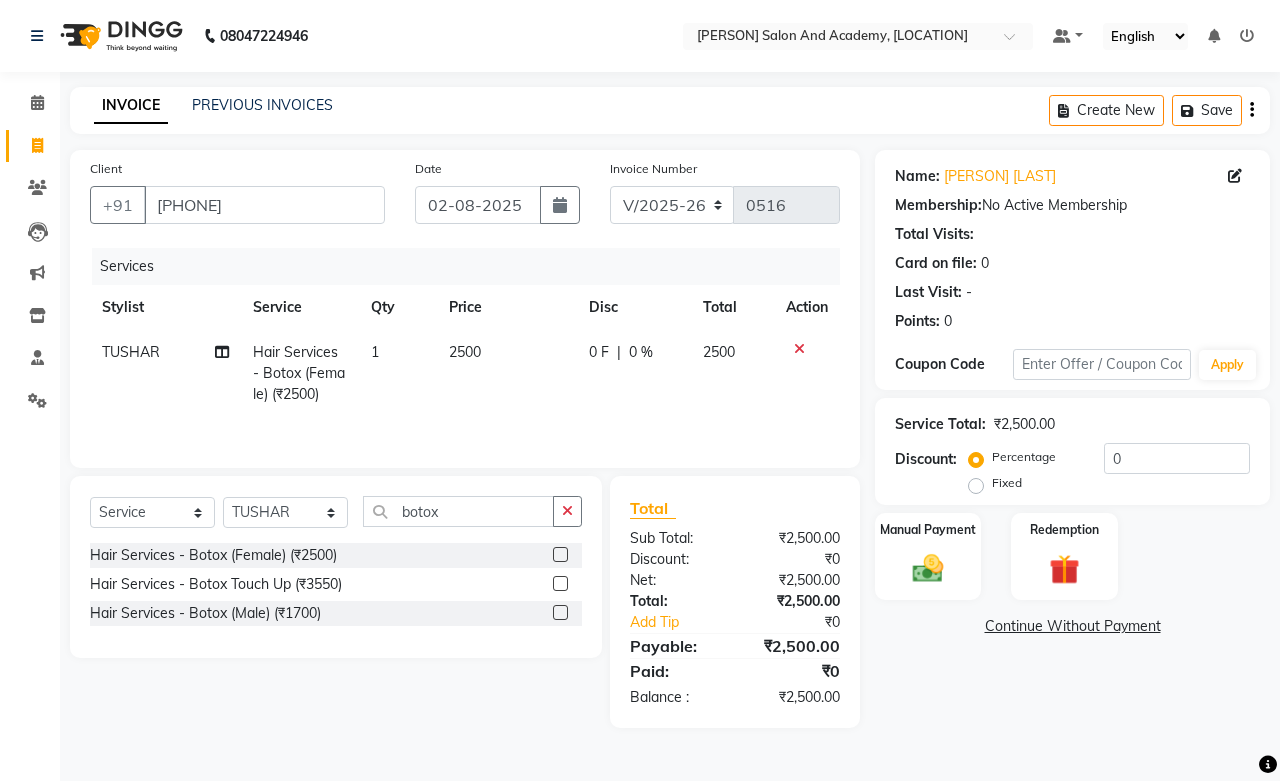 click on "2500" 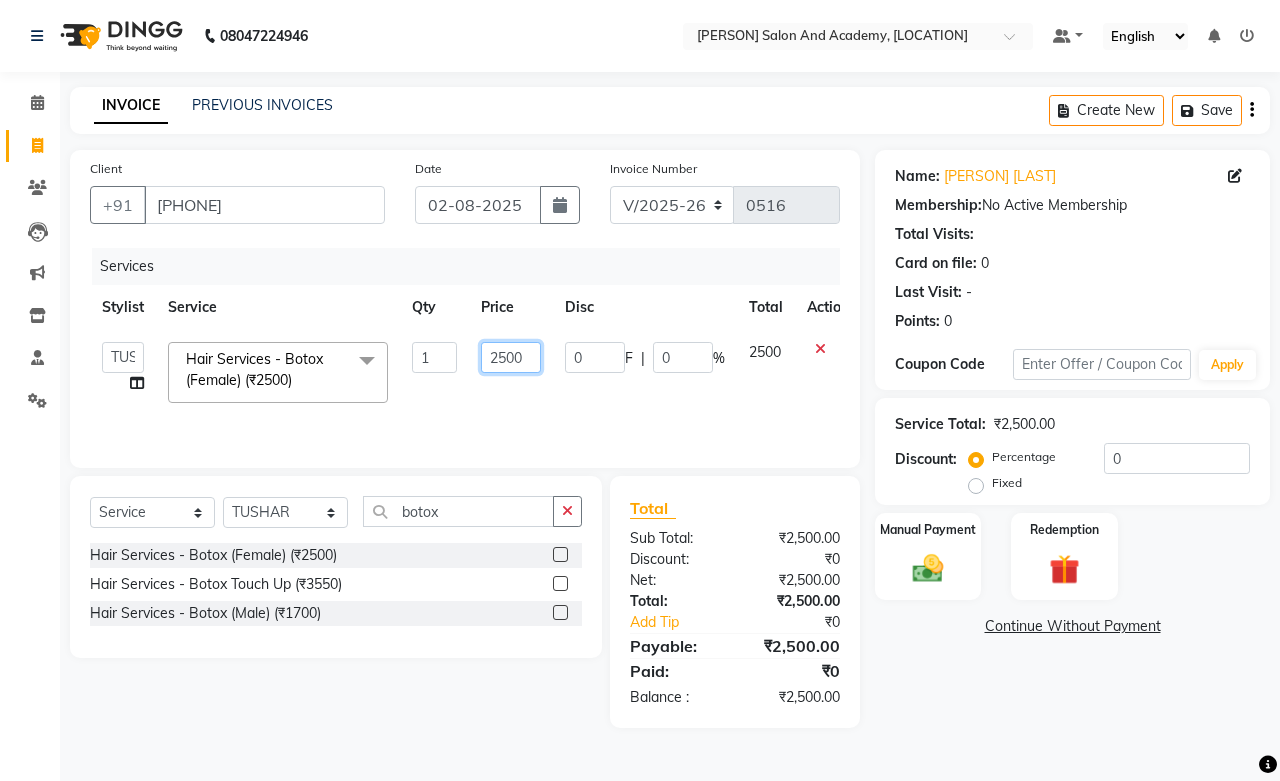 drag, startPoint x: 530, startPoint y: 348, endPoint x: 404, endPoint y: 355, distance: 126.1943 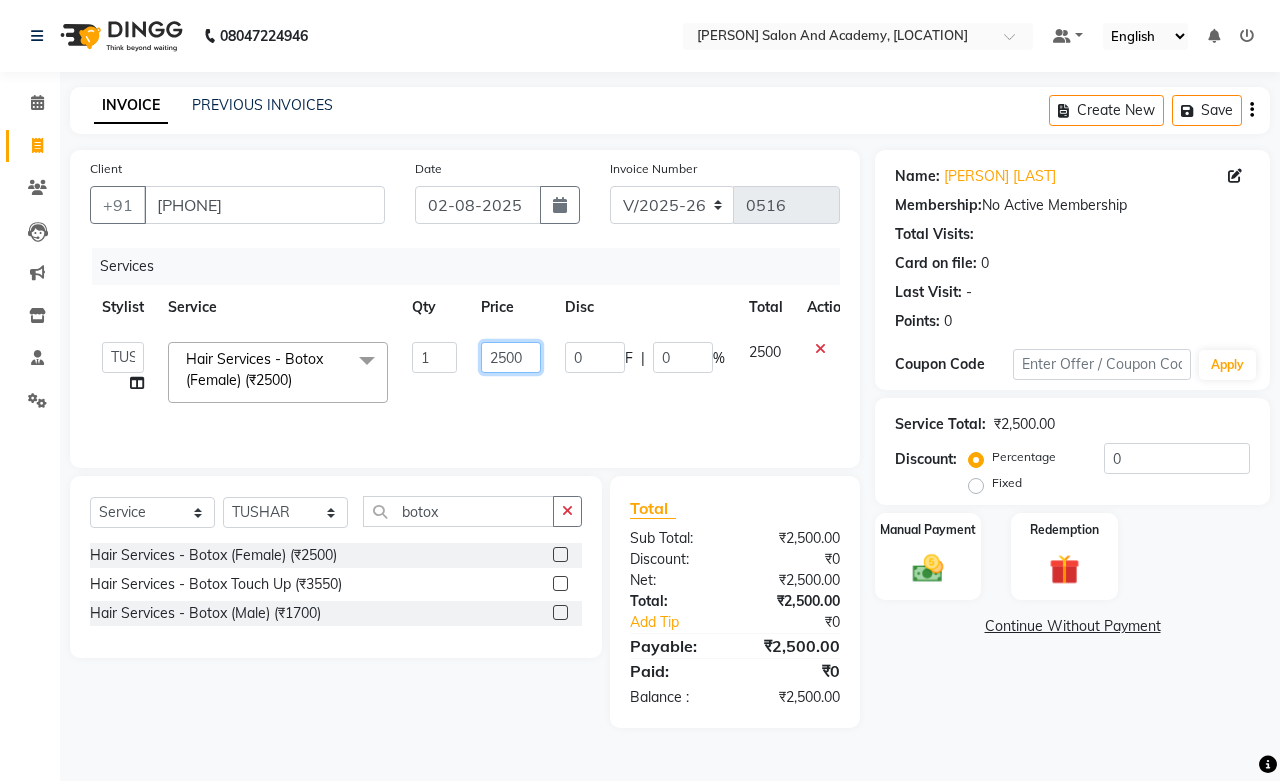 click on "Client [PERSON] [PERSON] [PERSON] [PERSON] [PERSON] [PERSON] [PERSON] [PERSON] [PERSON] [PERSON] [PERSON] [PERSON] [PERSON] [PERSON] [PERSON] [PERSON] [PERSON] [PERSON] [PERSON] [PERSON] [PERSON] Hair Services - Botox (Female) (₹2500)  x Nails - Normal Nail Polish (₹100) Nails - UV Gel Polish with Art (₹600) Nails - Nail Extensions (₹1300) Nails - Nail Extensions + Polish + Art (₹1700) Nails - UV Gel Polish (₹500) Nails - Gel Polish Removal (₹300) Nails - Extension Removal (₹700) Nails - Feet Gel Polish (₹600) Nails - Feet Extension (₹1700) Nails - Refill (Acrylic Gel) (₹1200) Nails - Nail Paint Remover (₹150) Nails - Feet Gel Polish Removal (₹300) Nails - UV Gel Polsih With Art (₹1200) Nails - French Nail Art (₹500) Nails - UV Gel Polish with Cat Eye (₹600) Nails - Feet Overlays (₹700) Nails - Temporary Nail Extensions (₹1000) Nails - Baby Boomer (Acrylic Ombre) (₹2200) 1 2500 0" 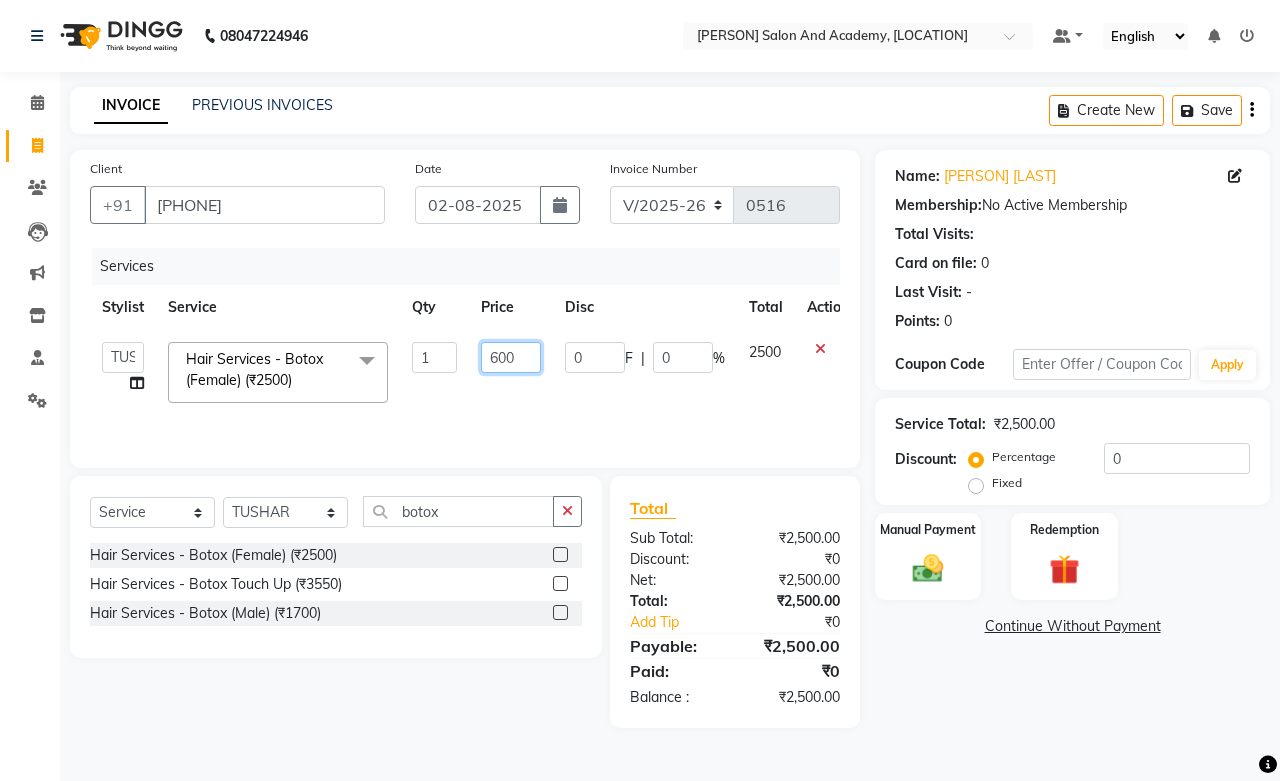 type on "6000" 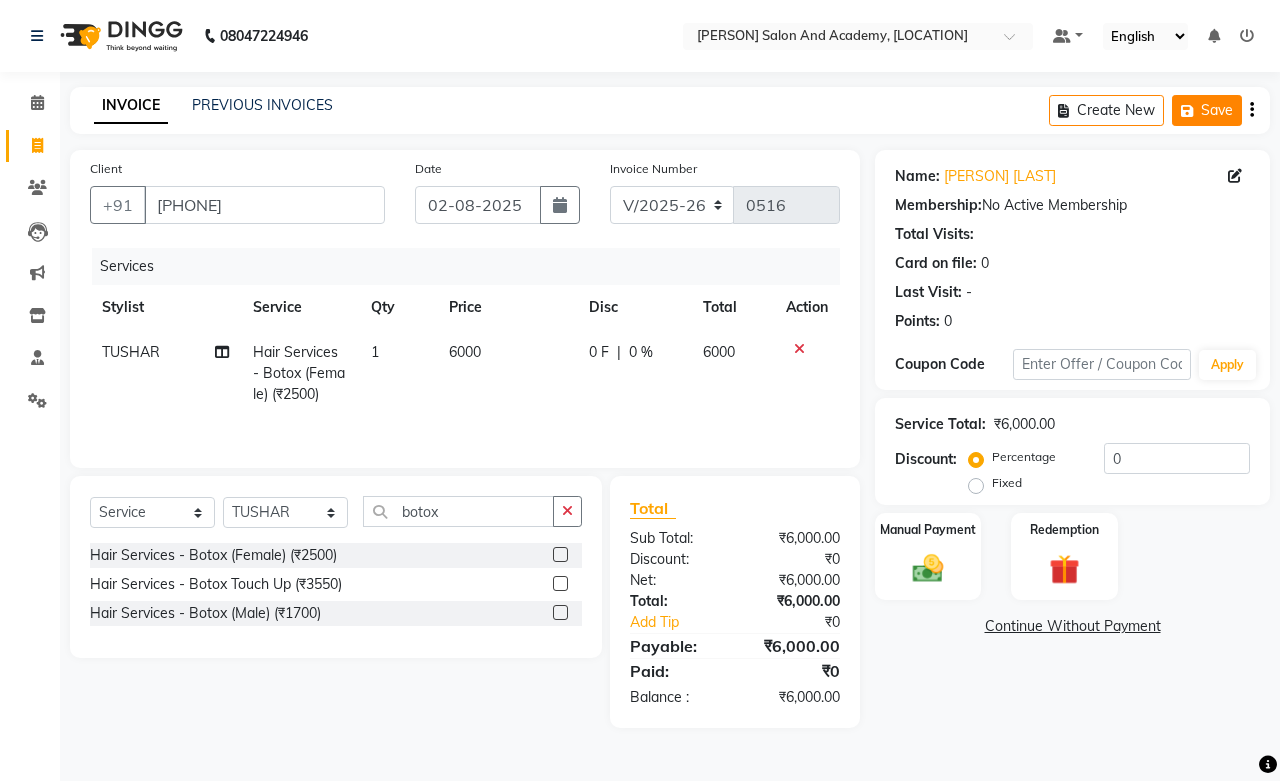 click on "Save" 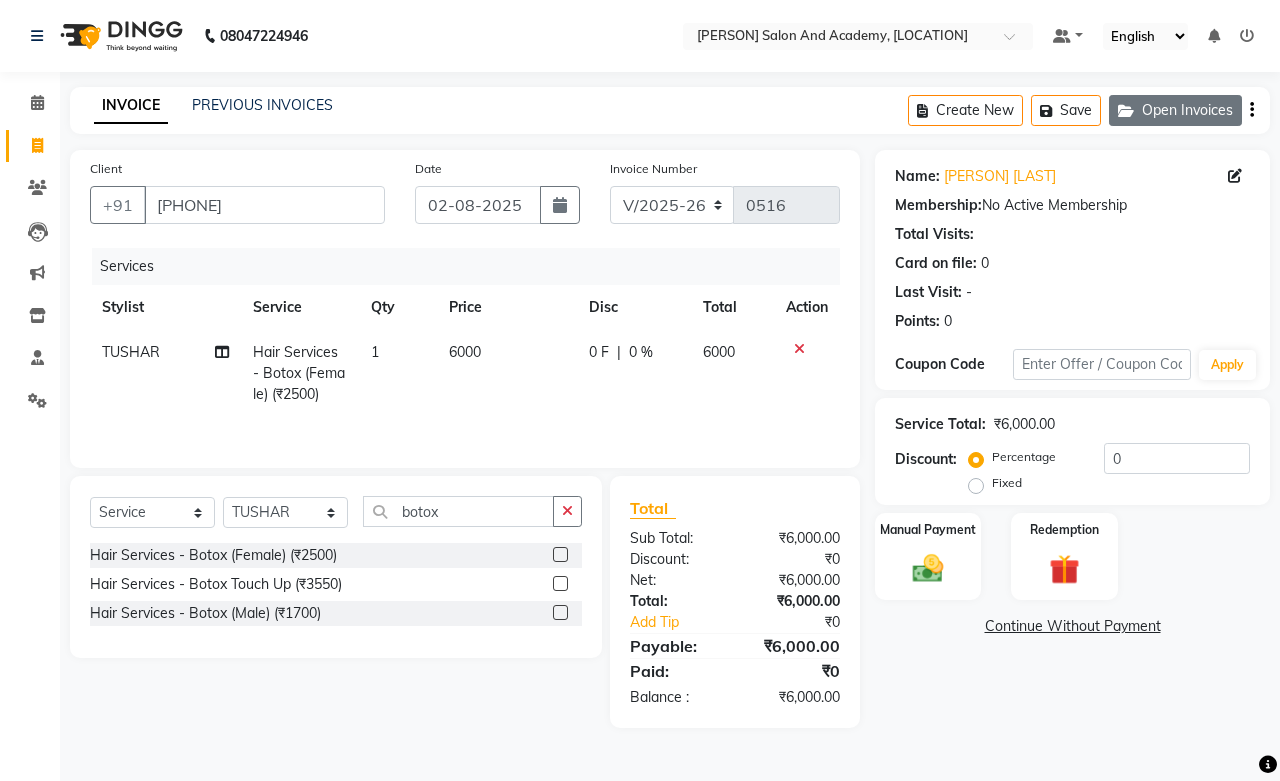 click on "Open Invoices" 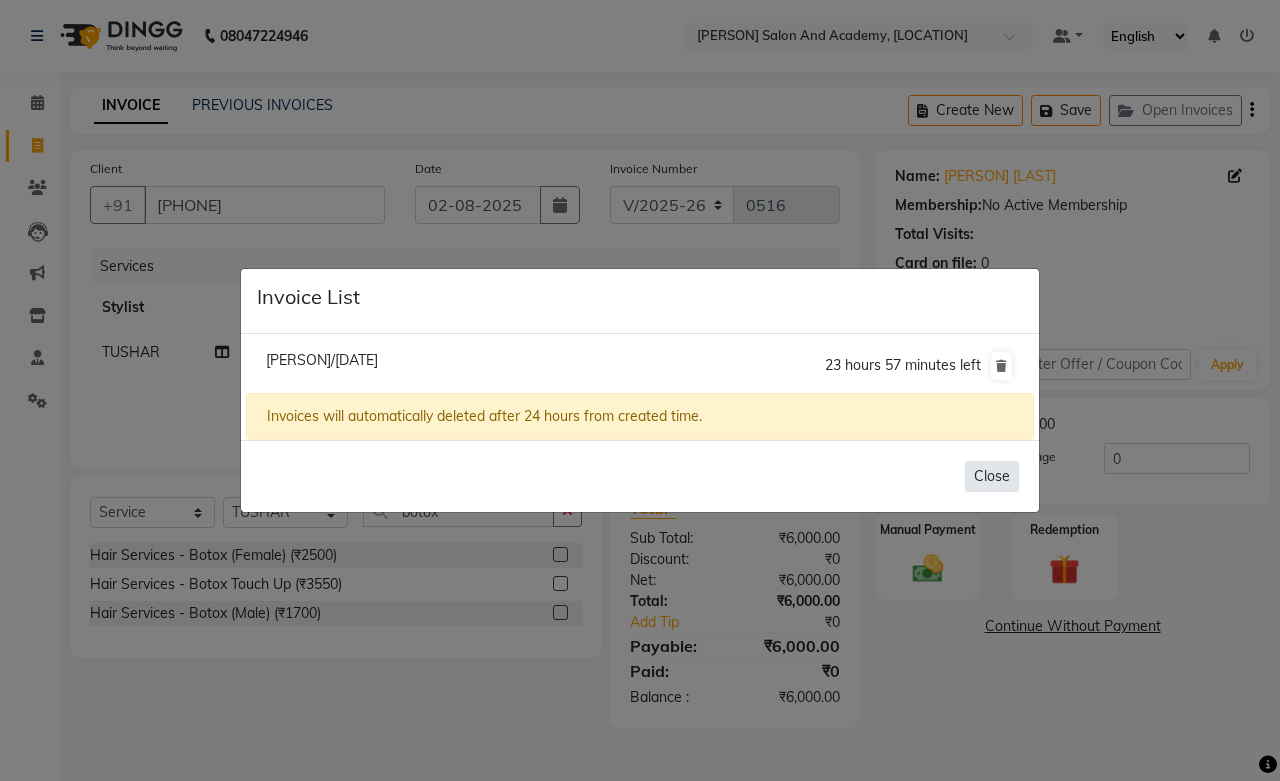 click on "Close" 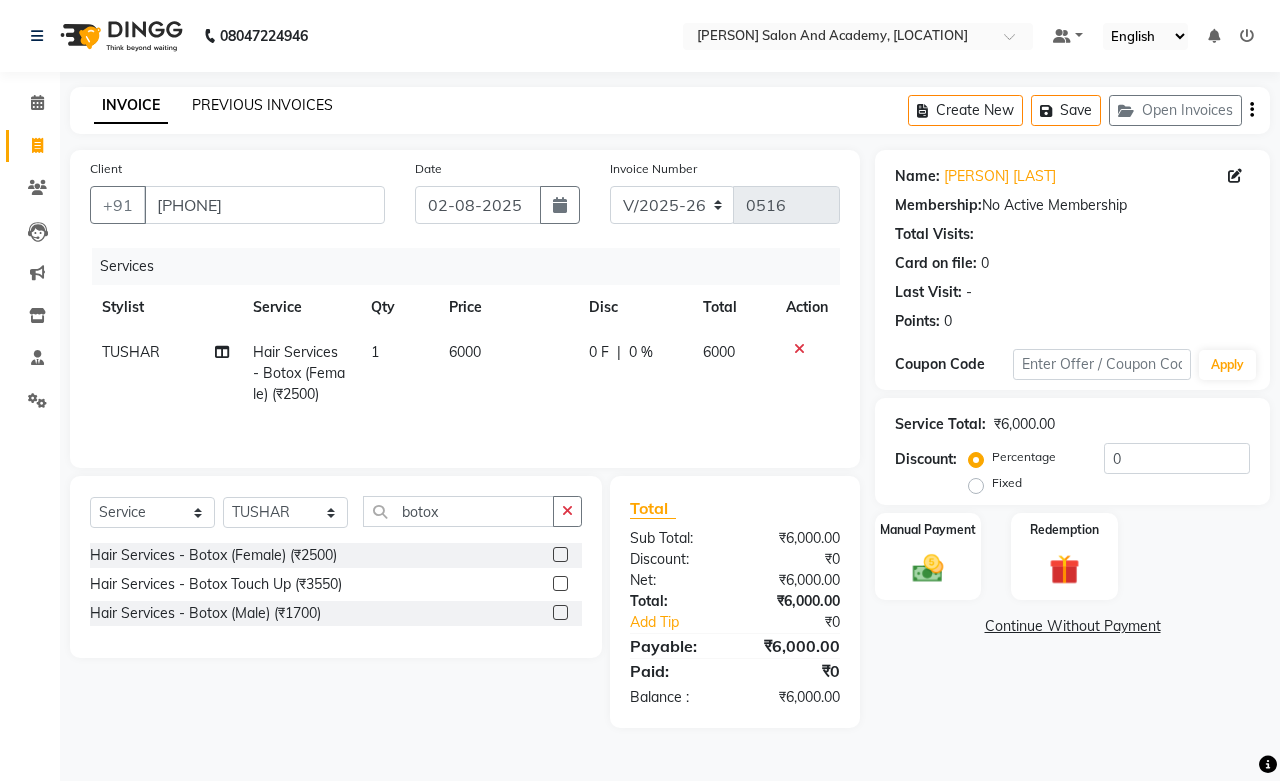 click on "PREVIOUS INVOICES" 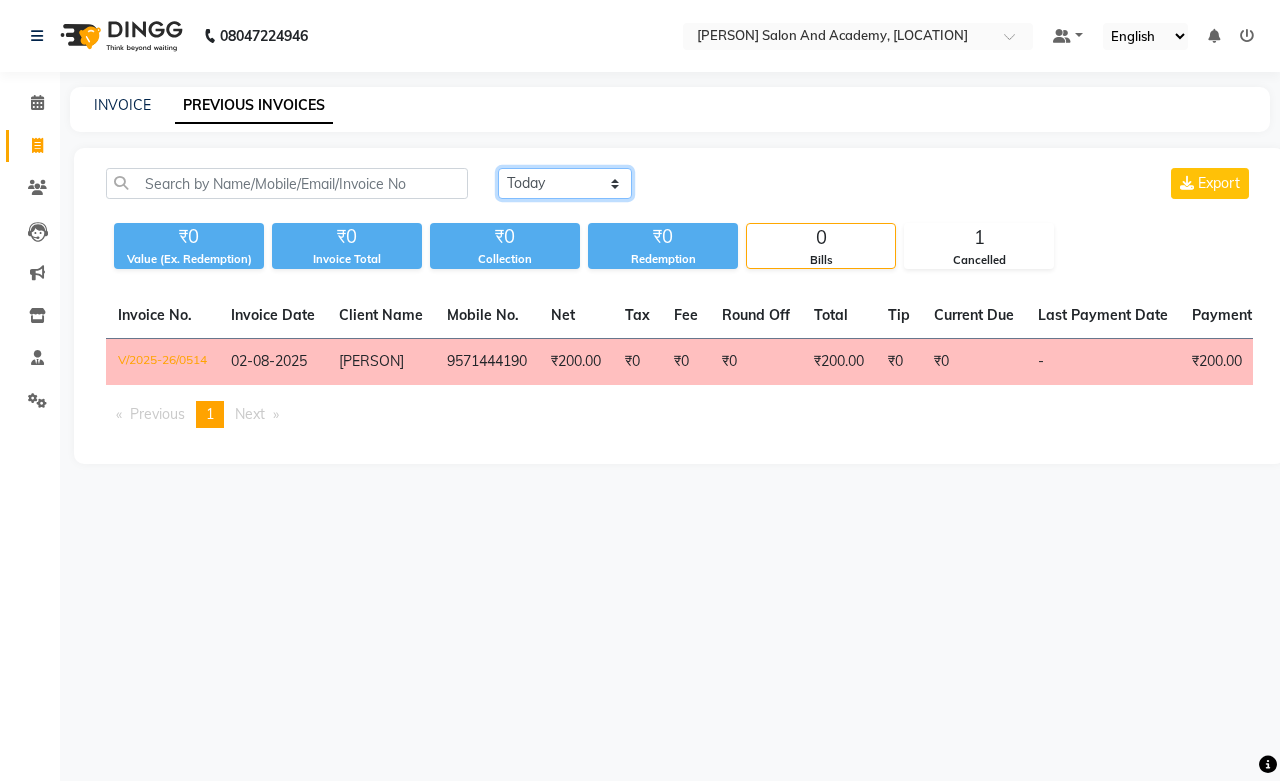 click on "Today Yesterday Custom Range" 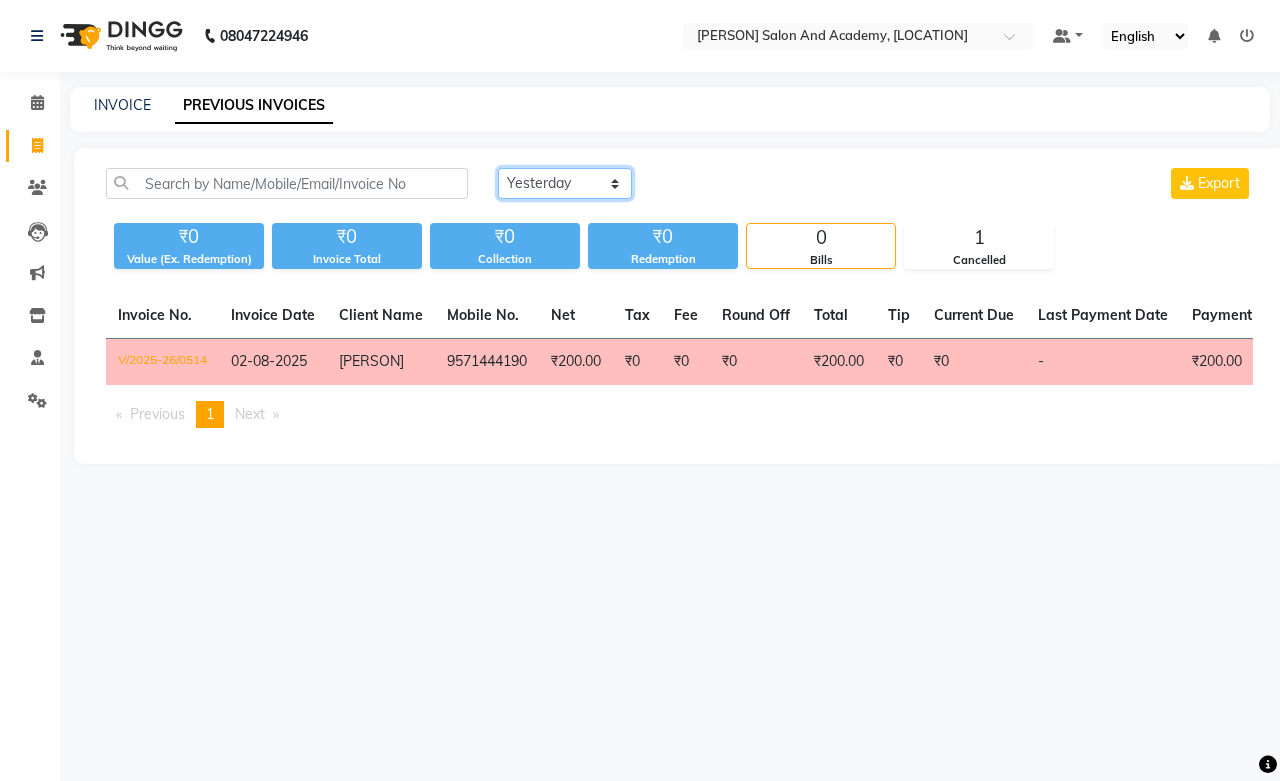 click on "Today Yesterday Custom Range" 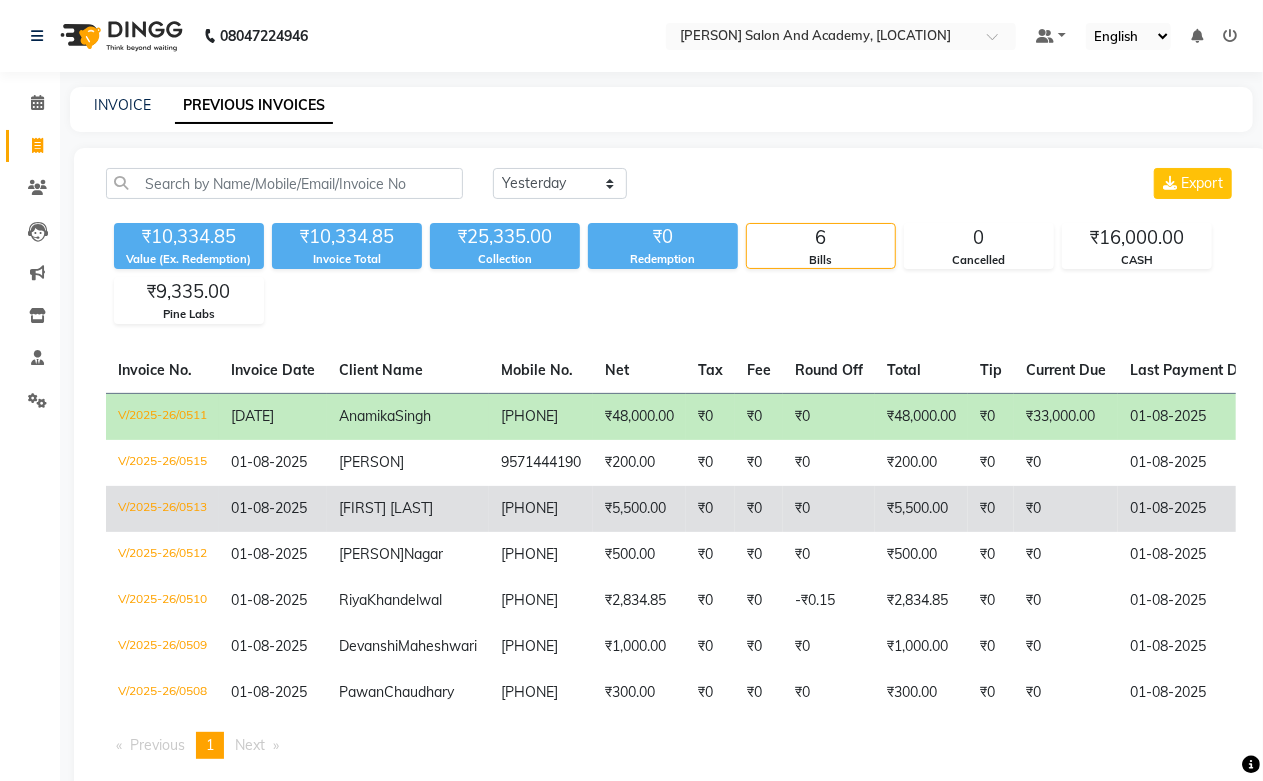 click on "[FIRST] [LAST]" 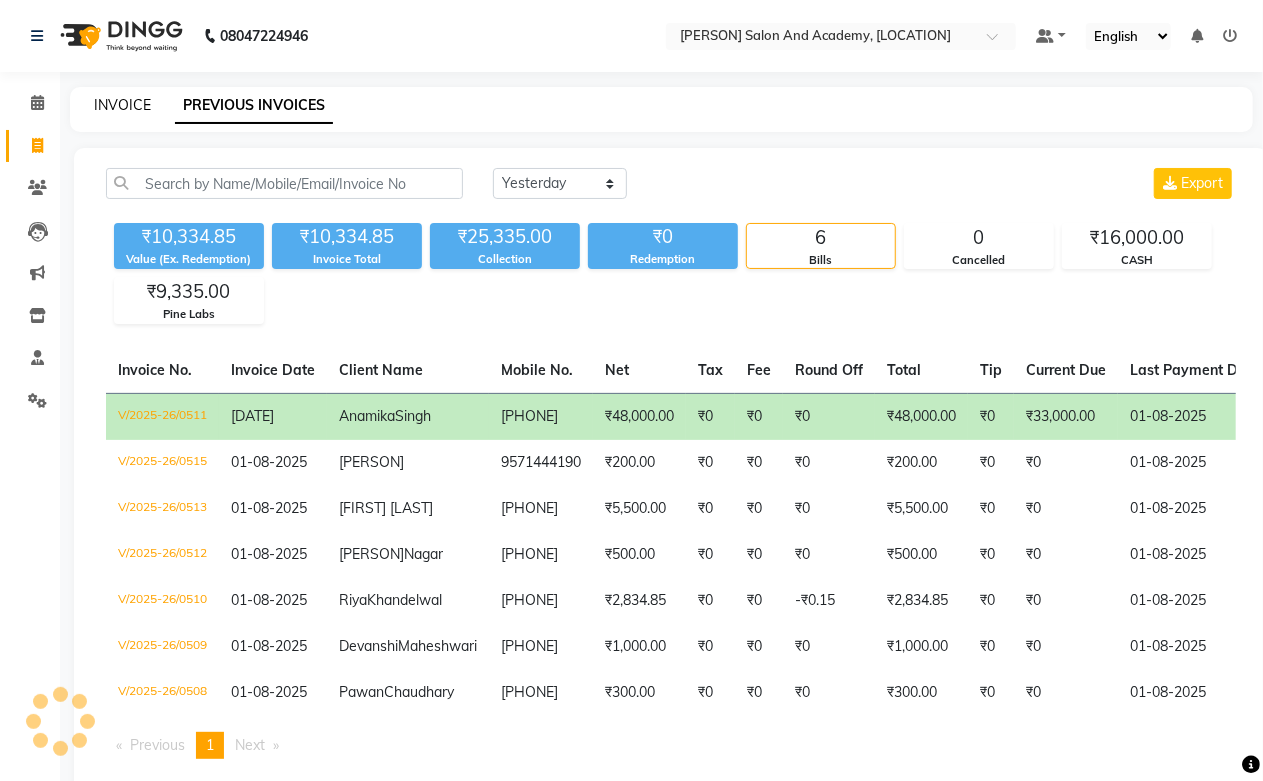 click on "INVOICE" 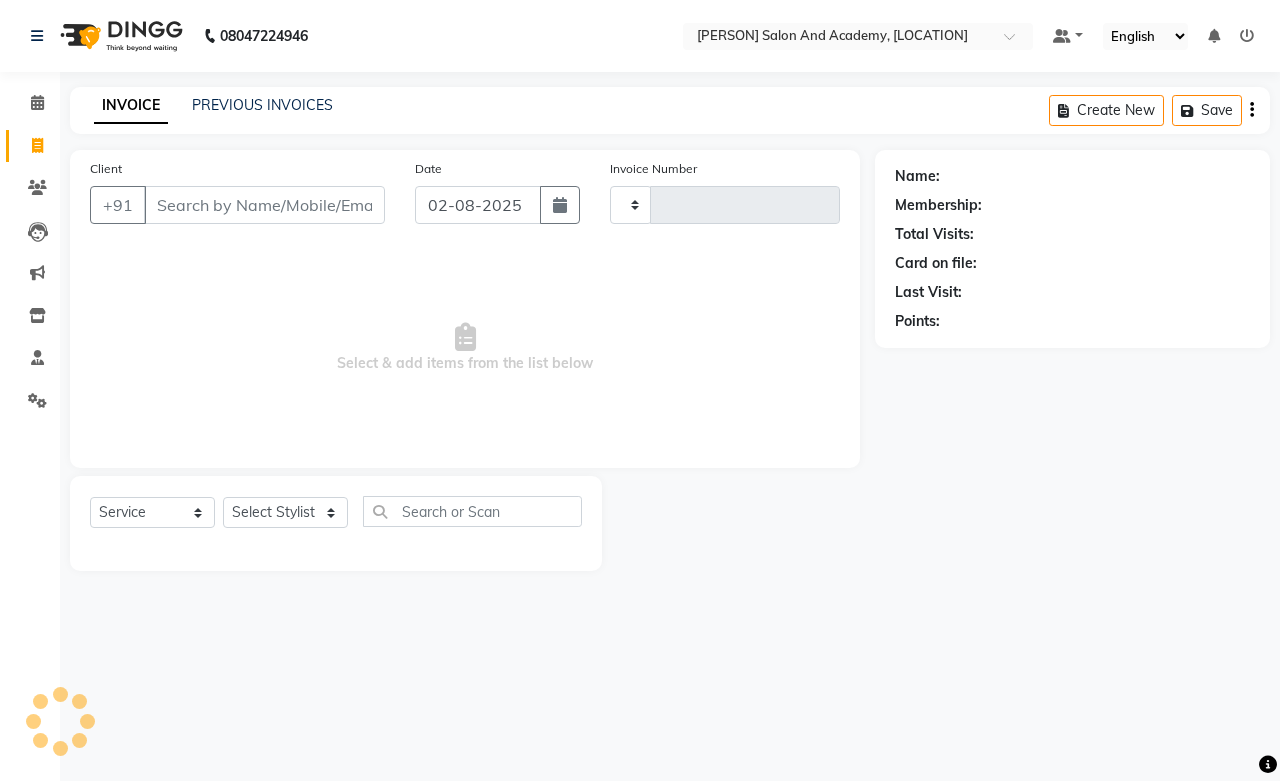 type on "0516" 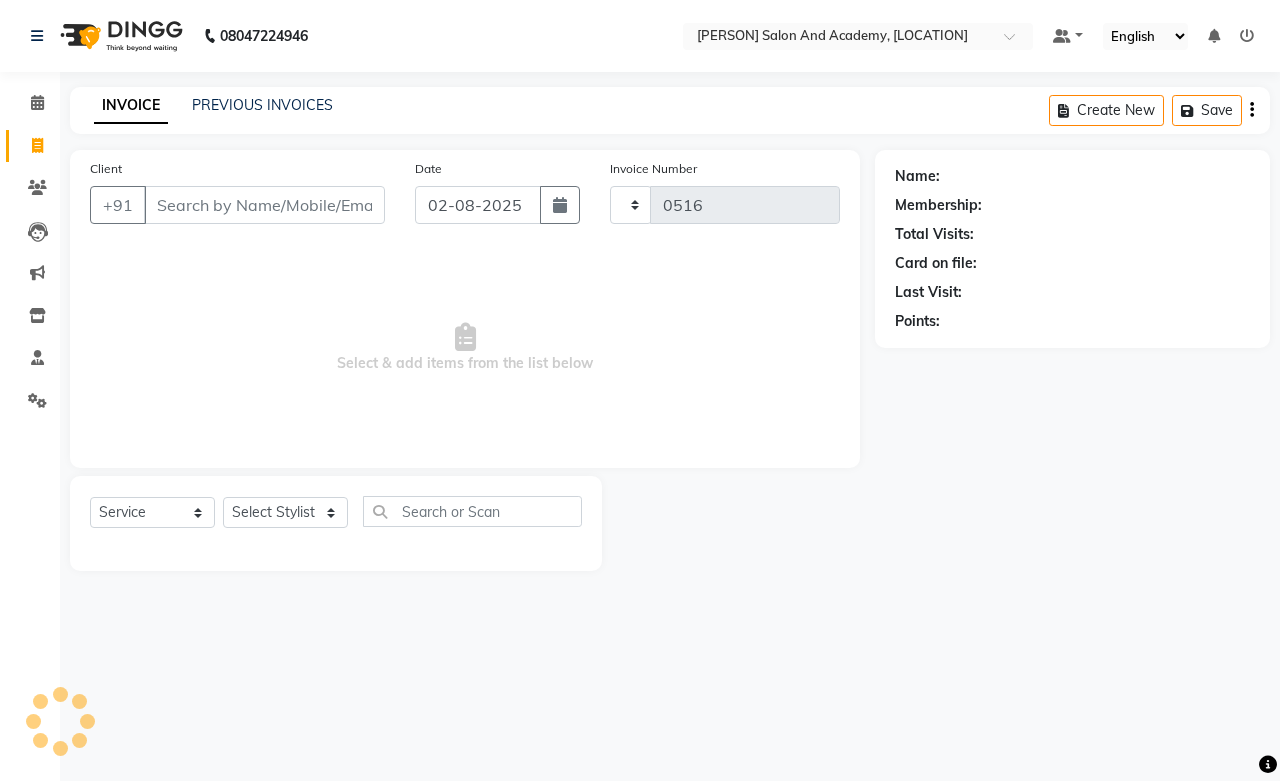 select on "6453" 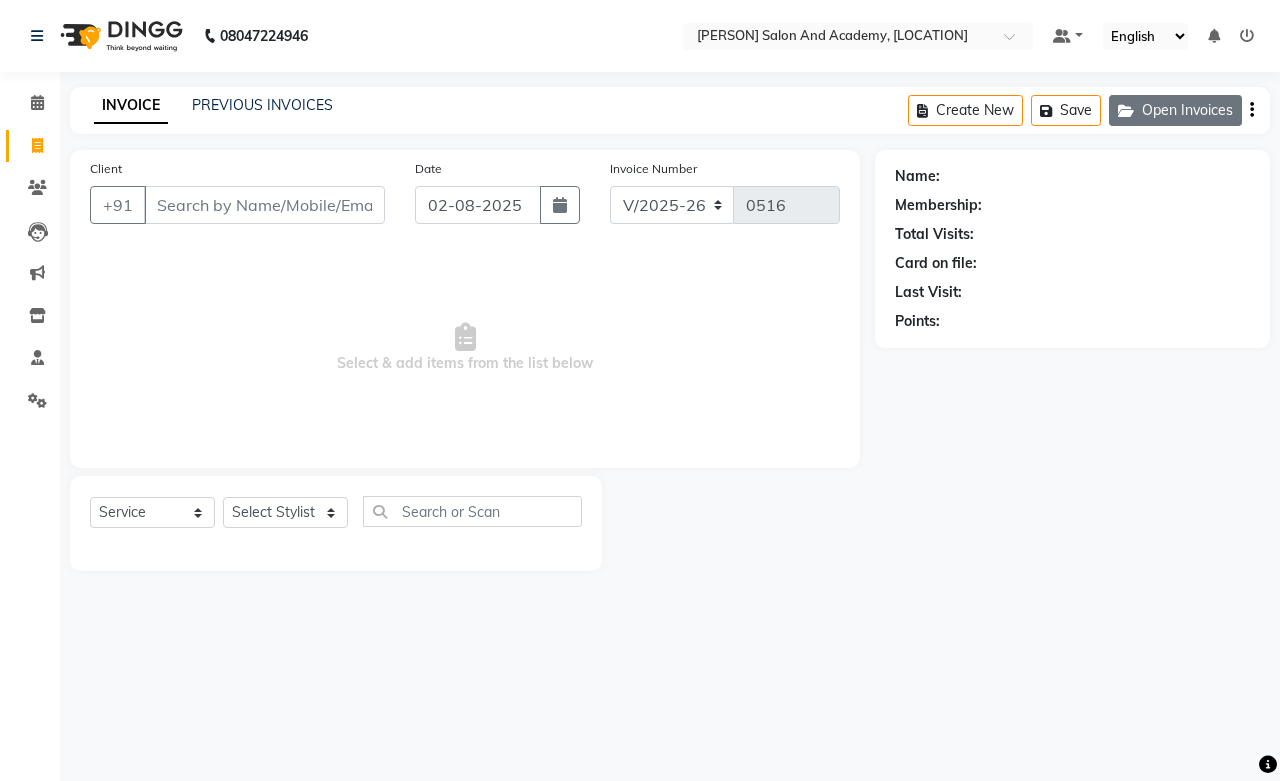click on "Open Invoices" 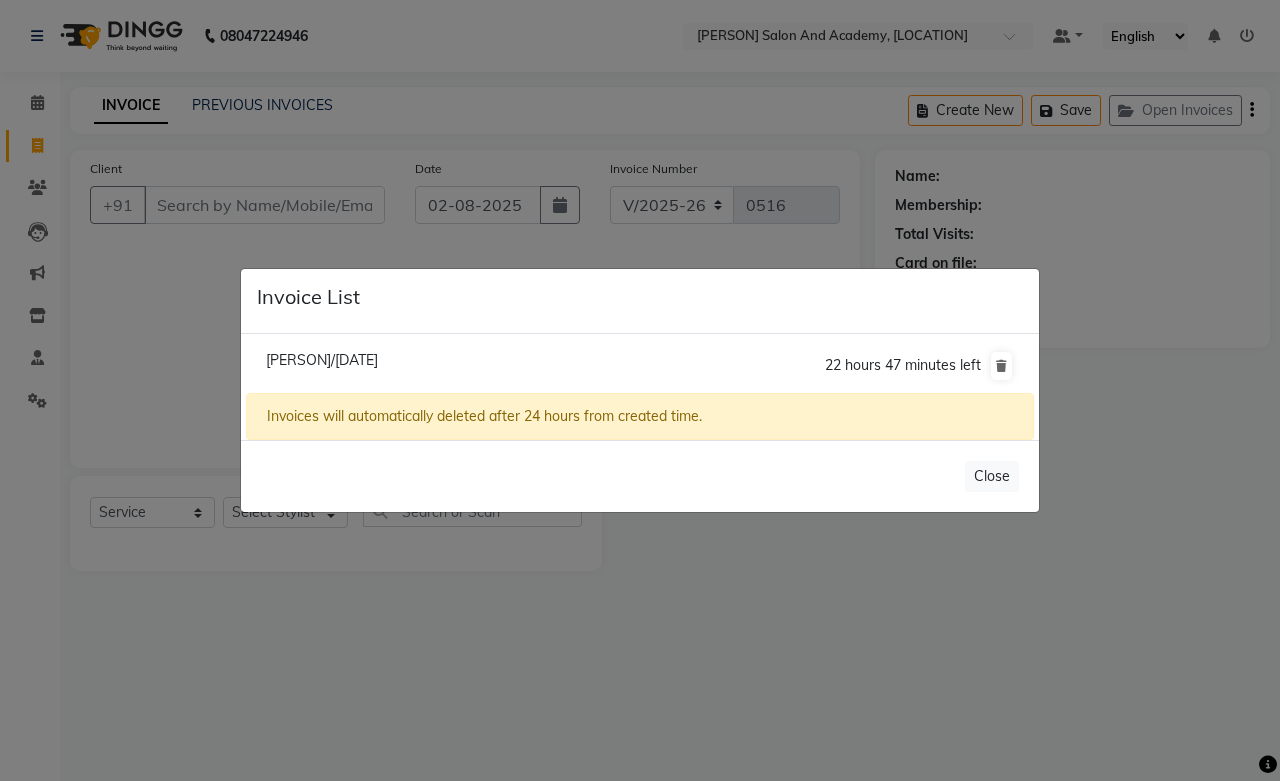 click on "[PERSON]/[DATE]" 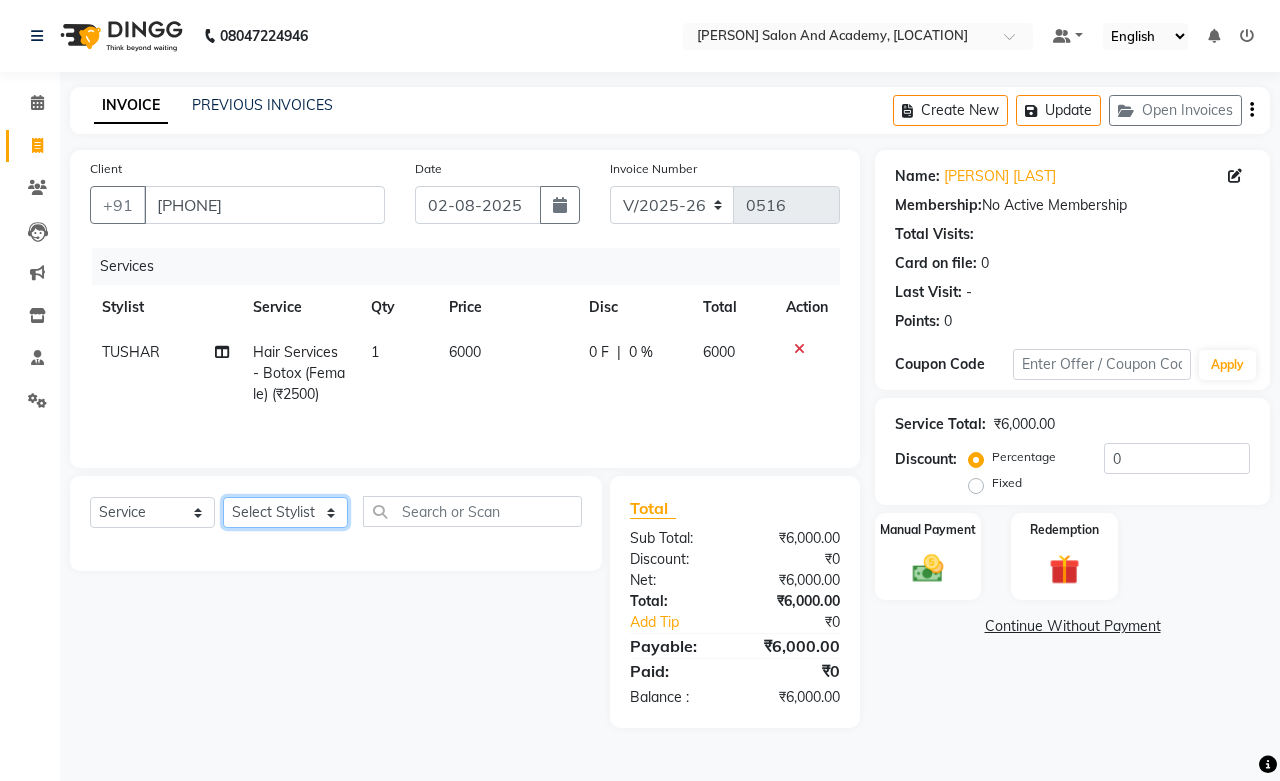 click on "Select Stylist [PERSON] [PERSON] [PERSON] [PERSON] [PERSON] [PERSON] [PERSON] [PERSON] [PERSON] [PERSON] [PERSON] [PERSON] [PERSON] [PERSON] [PERSON] [PERSON] [PERSON] [PERSON] [PERSON] [PERSON] [PERSON] Hair Services - Botox (Female) (₹2500)  x Nails - Normal Nail Polish (₹100) Nails - UV Gel Polish with Art (₹600) Nails - Nail Extensions (₹1300) Nails - Nail Extensions + Polish + Art (₹1700) Nails - UV Gel Polish (₹500) Nails - Gel Polish Removal (₹300) Nails - Extension Removal (₹700) Nails - Feet Gel Polish (₹600) Nails - Feet Extension (₹1700) Nails - Refill (Acrylic Gel) (₹1200) Nails - Nail Paint Remover (₹150) Nails - Feet Gel Polish Removal (₹300) Nails - UV Gel Polsih With Art (₹1200) Nails - French Nail Art (₹500) Nails - UV Gel Polish with Cat Eye (₹600) Nails - Feet Overlays (₹700) Nails - Temporary Nail Extensions (₹1000) Nails - Baby Boomer (Acrylic Ombre) (₹2200) 1 2500 0" 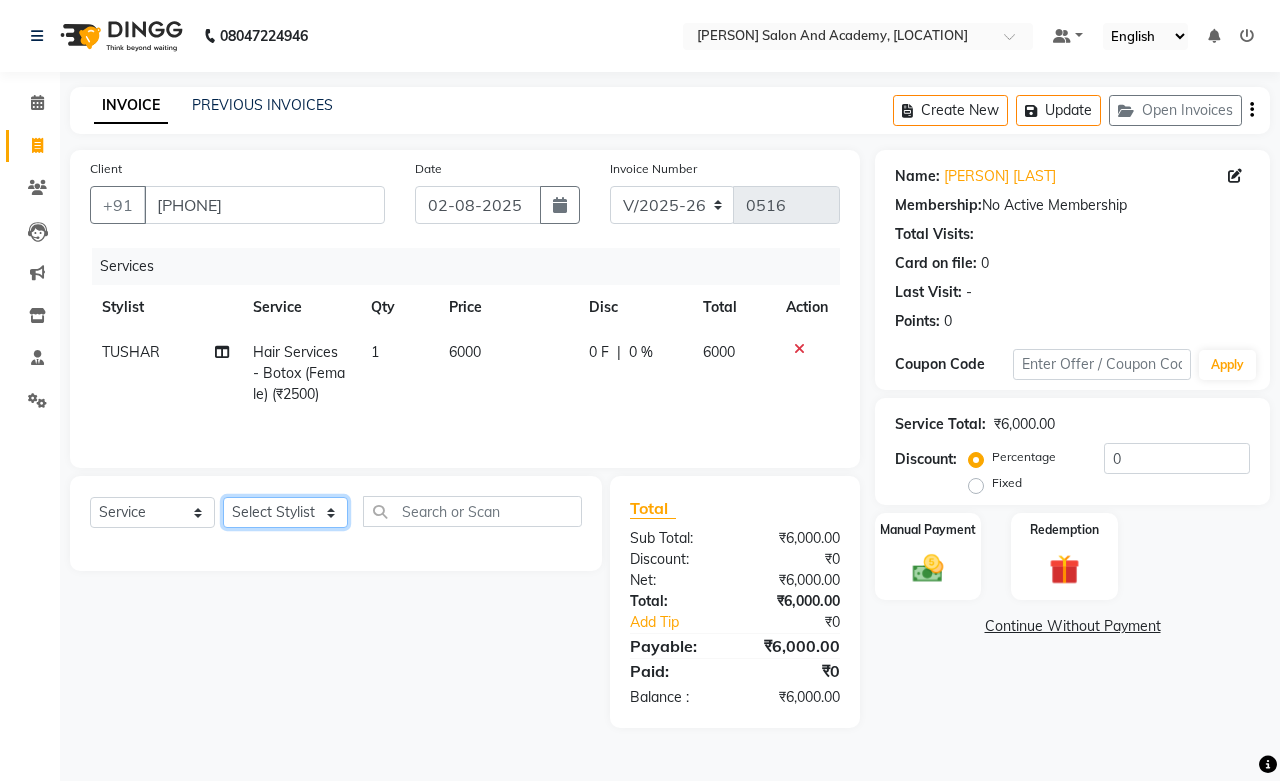 select on "49047" 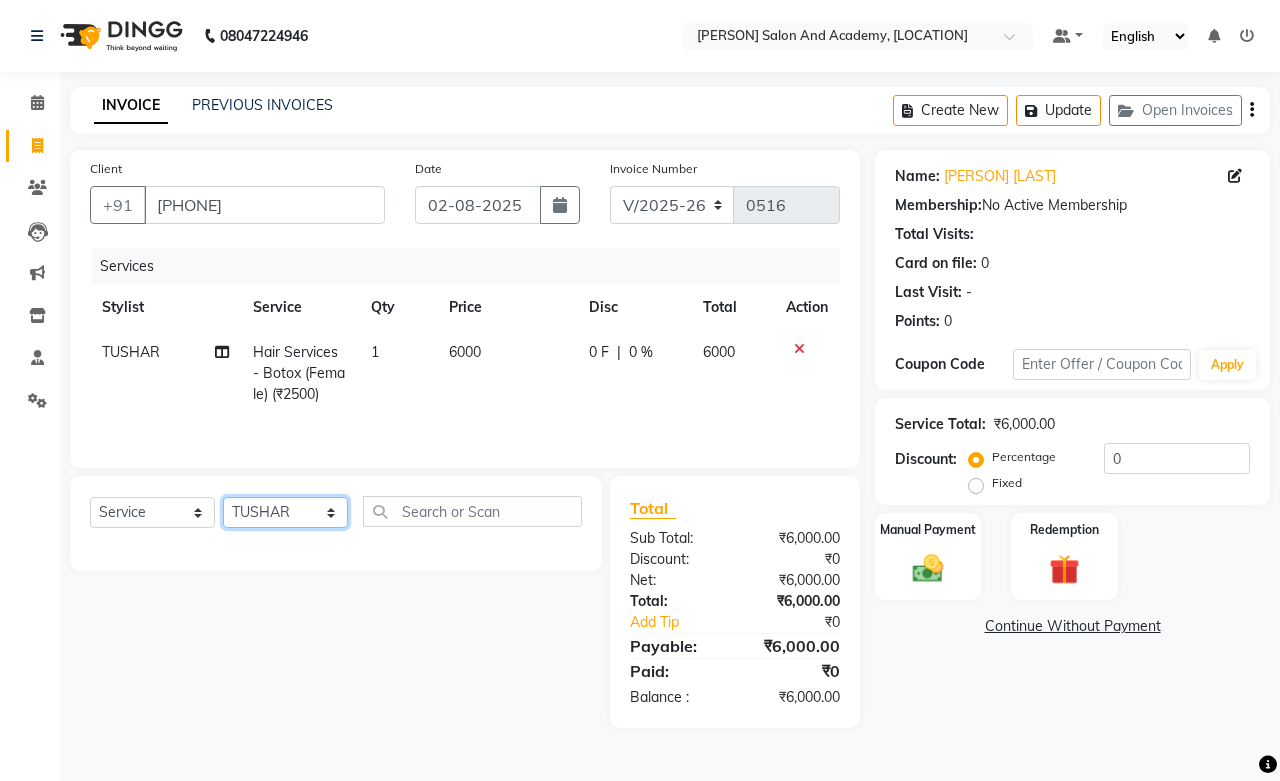 click on "Select Stylist [PERSON] [PERSON] [PERSON] [PERSON] [PERSON] [PERSON] [PERSON] [PERSON] [PERSON] [PERSON] [PERSON] [PERSON] [PERSON] [PERSON] [PERSON] [PERSON] [PERSON] [PERSON] [PERSON] [PERSON] [PERSON] Hair Services - Botox (Female) (₹2500)  x Nails - Normal Nail Polish (₹100) Nails - UV Gel Polish with Art (₹600) Nails - Nail Extensions (₹1300) Nails - Nail Extensions + Polish + Art (₹1700) Nails - UV Gel Polish (₹500) Nails - Gel Polish Removal (₹300) Nails - Extension Removal (₹700) Nails - Feet Gel Polish (₹600) Nails - Feet Extension (₹1700) Nails - Refill (Acrylic Gel) (₹1200) Nails - Nail Paint Remover (₹150) Nails - Feet Gel Polish Removal (₹300) Nails - UV Gel Polsih With Art (₹1200) Nails - French Nail Art (₹500) Nails - UV Gel Polish with Cat Eye (₹600) Nails - Feet Overlays (₹700) Nails - Temporary Nail Extensions (₹1000) Nails - Baby Boomer (Acrylic Ombre) (₹2200) 1 2500 0" 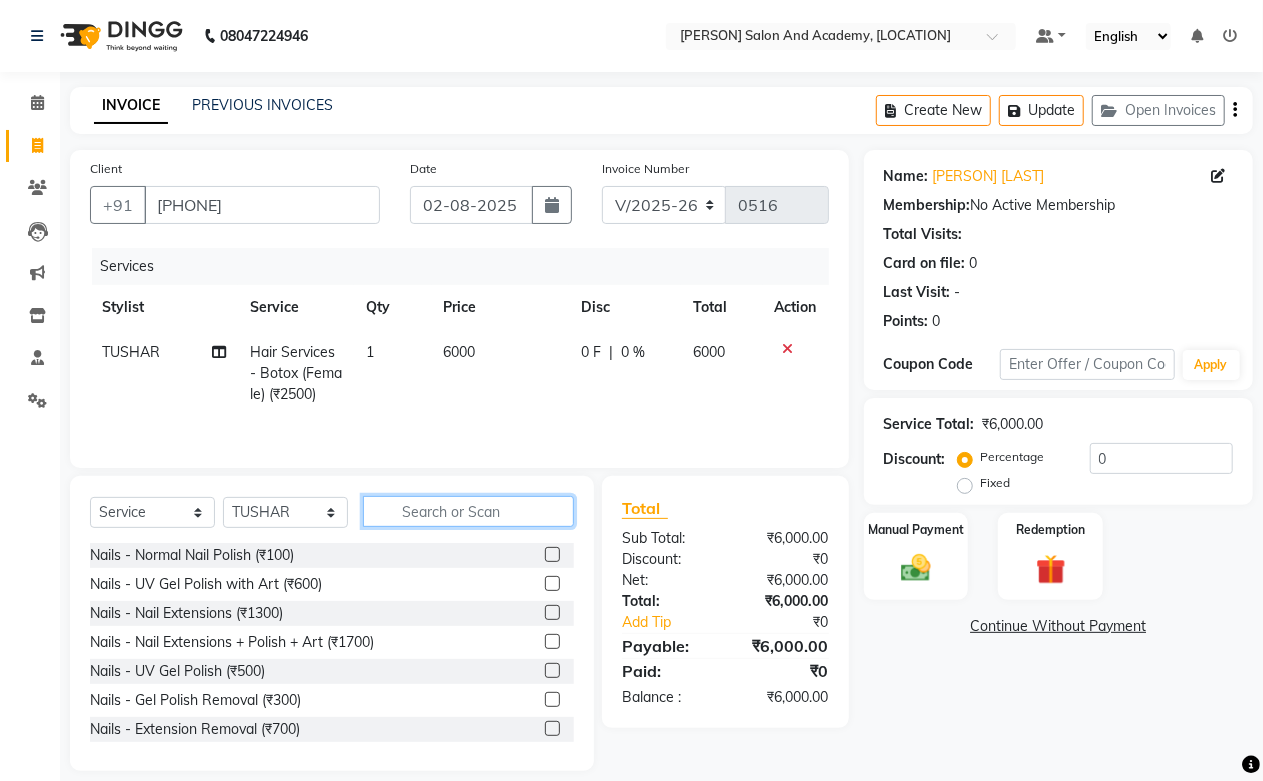 click 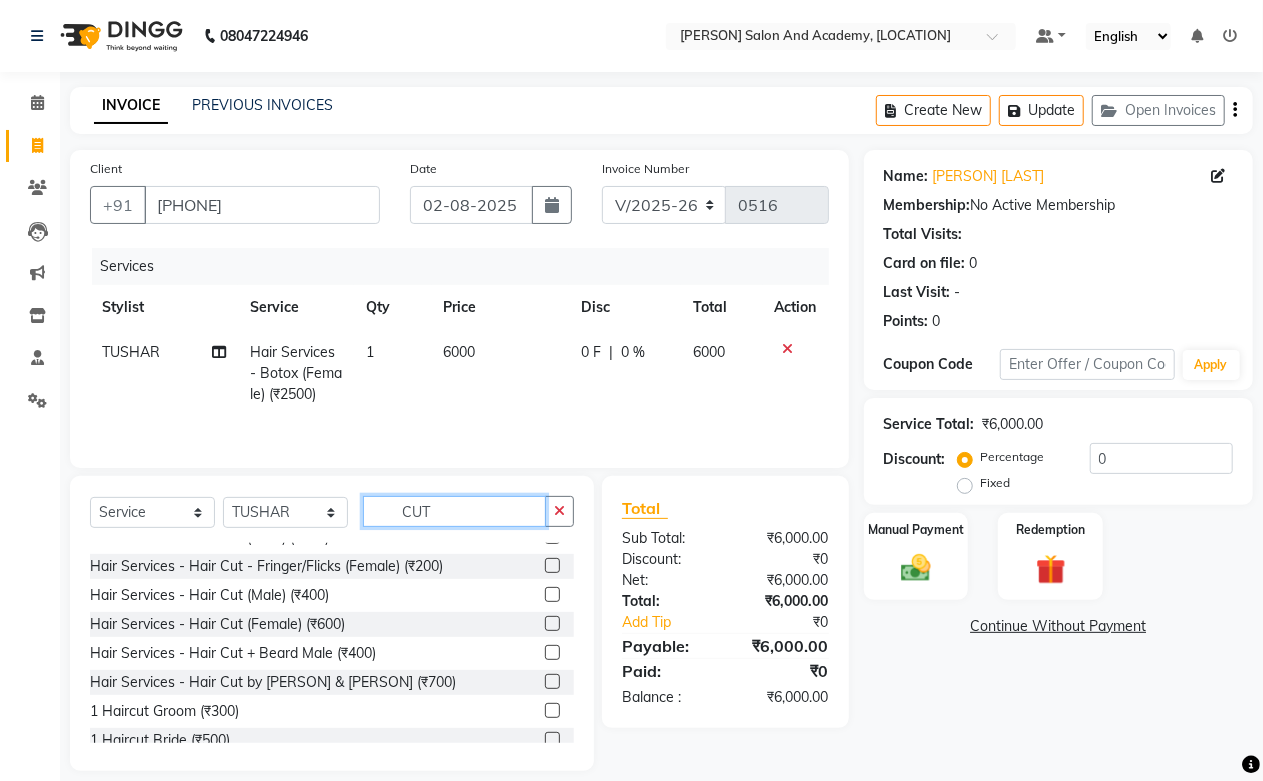 scroll, scrollTop: 176, scrollLeft: 0, axis: vertical 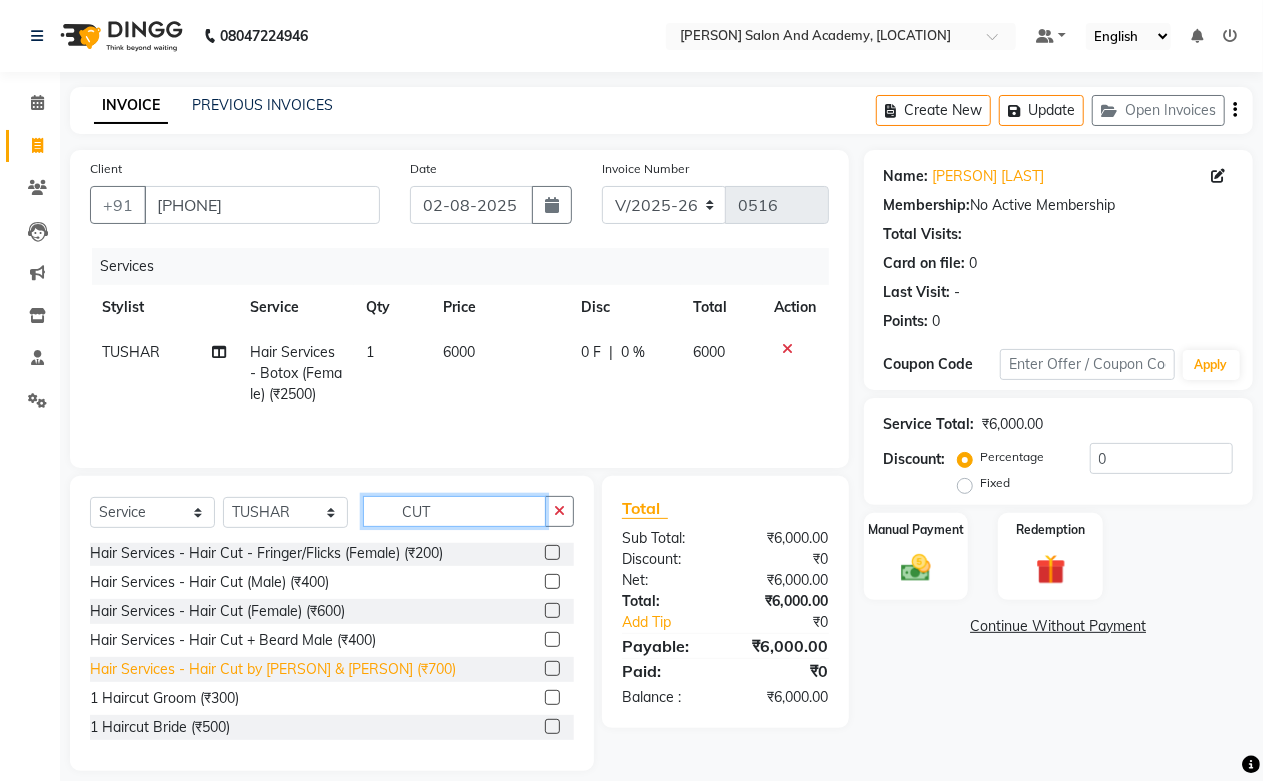 type on "CUT" 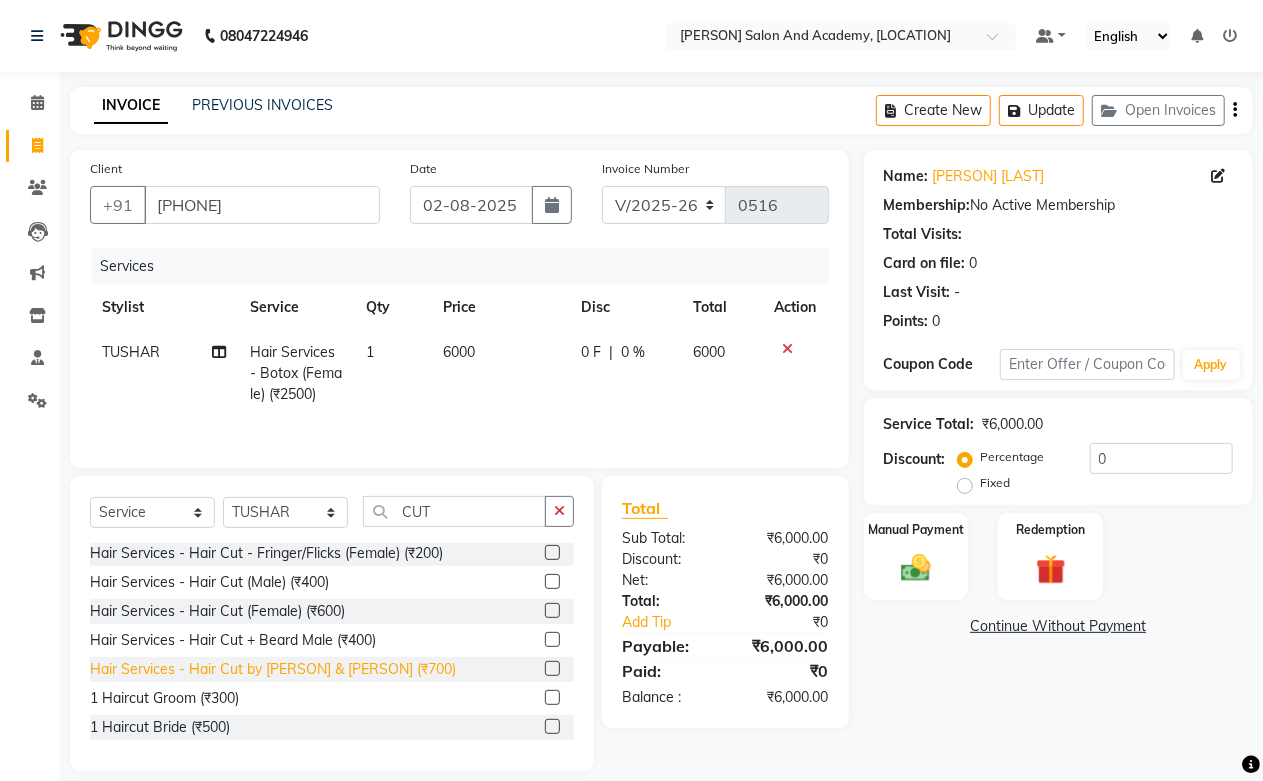 click on "Hair Services - Hair Cut by [PERSON] & [PERSON] (₹700)" 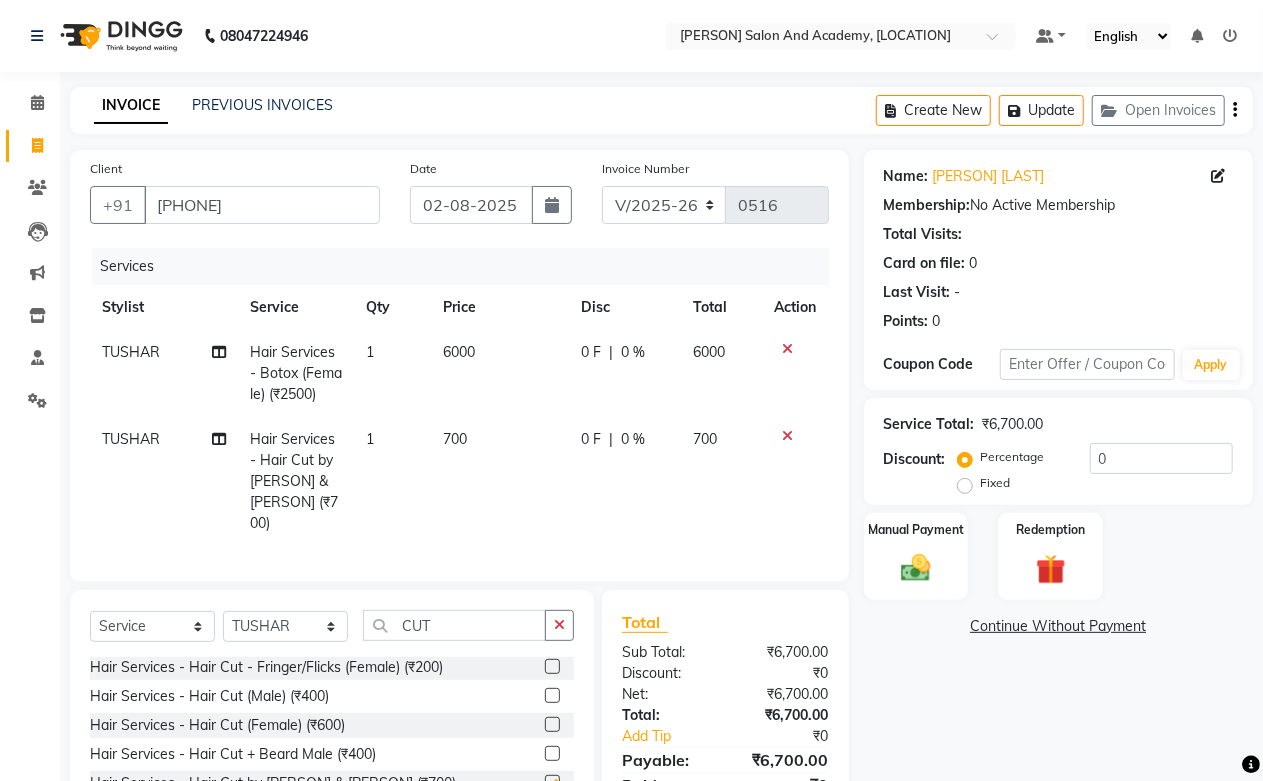 checkbox on "false" 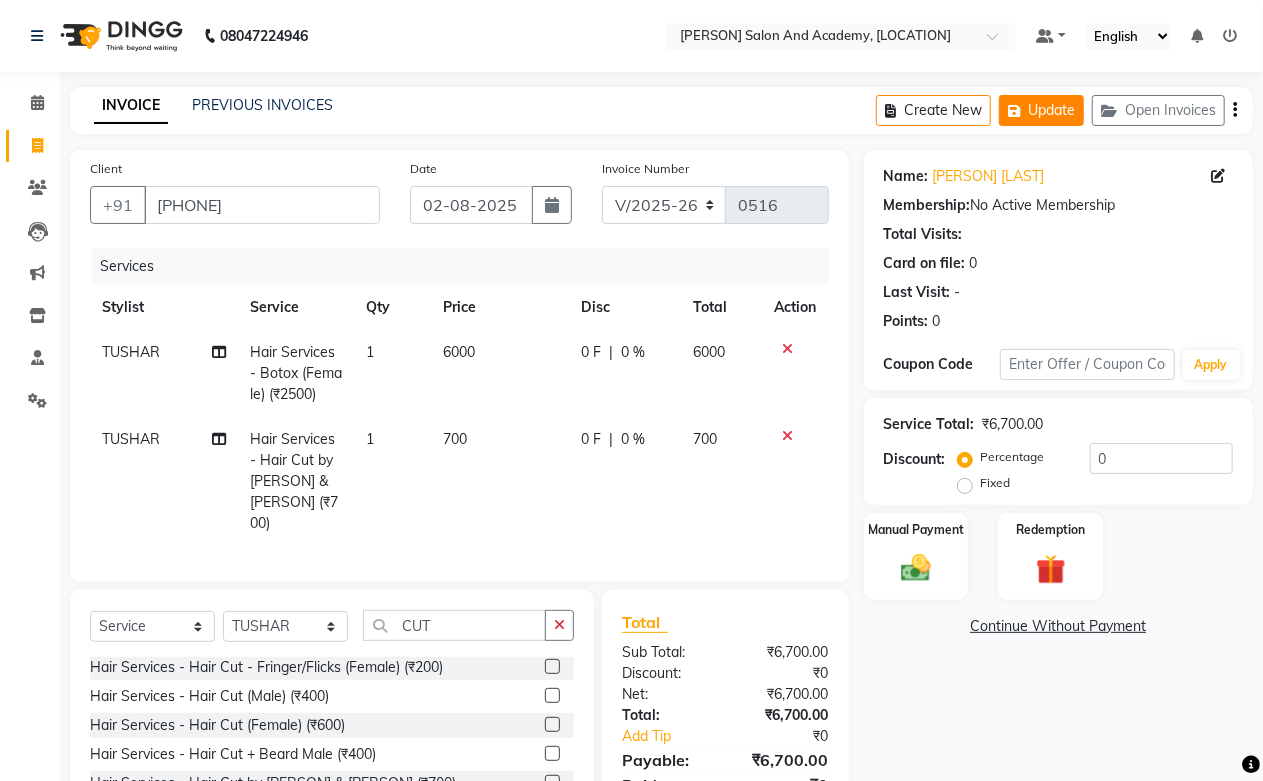 click on "Update" 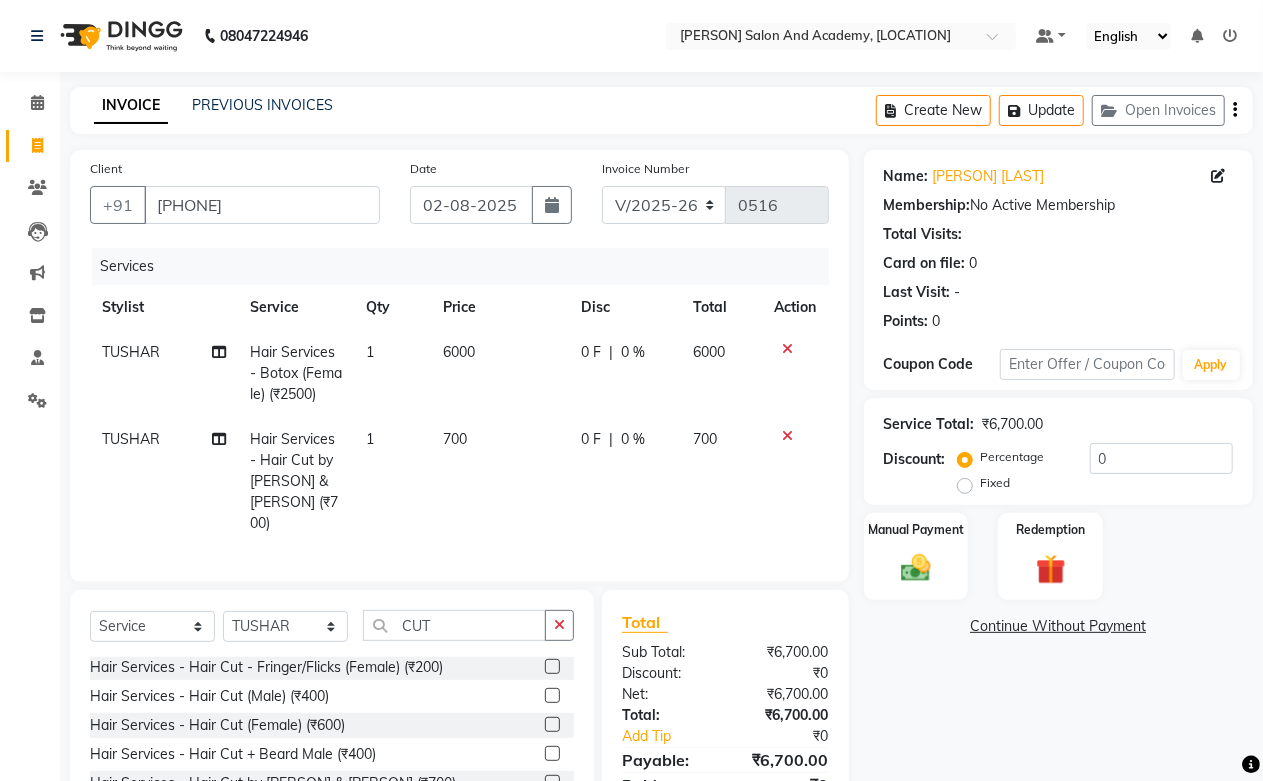 type 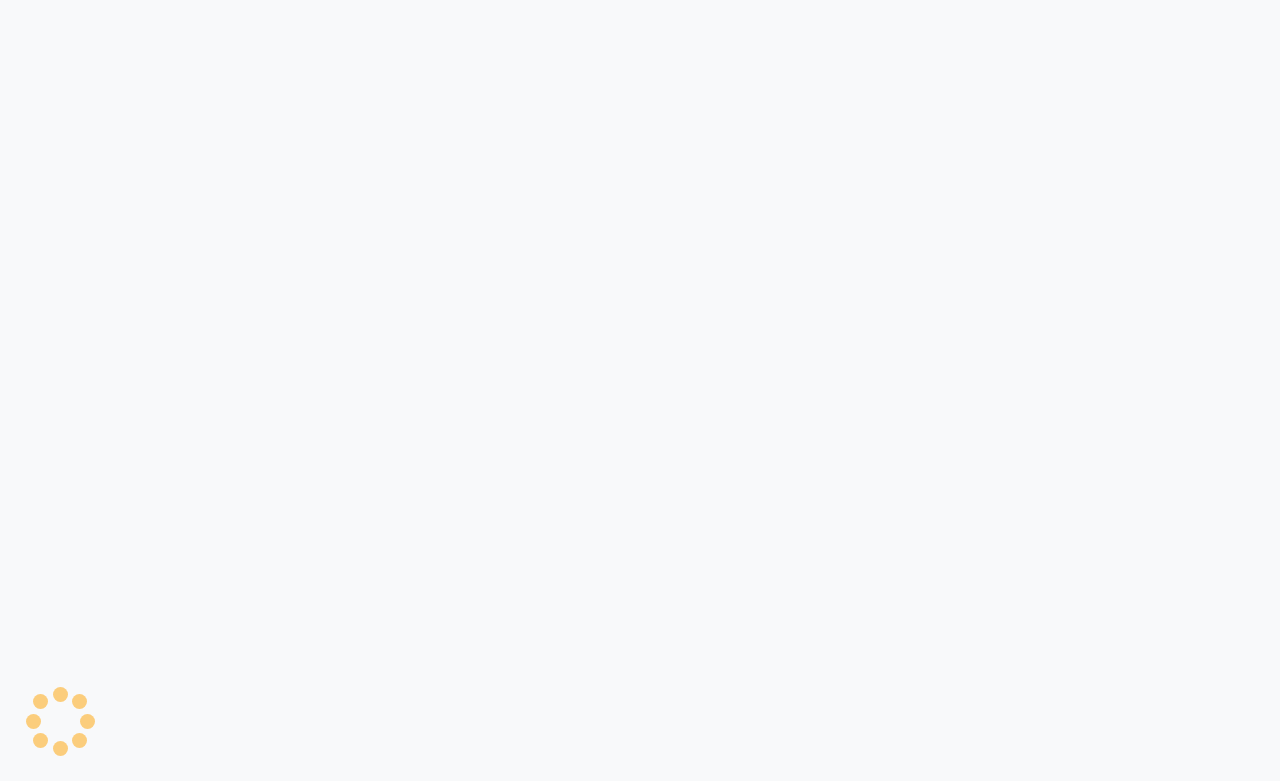 scroll, scrollTop: 0, scrollLeft: 0, axis: both 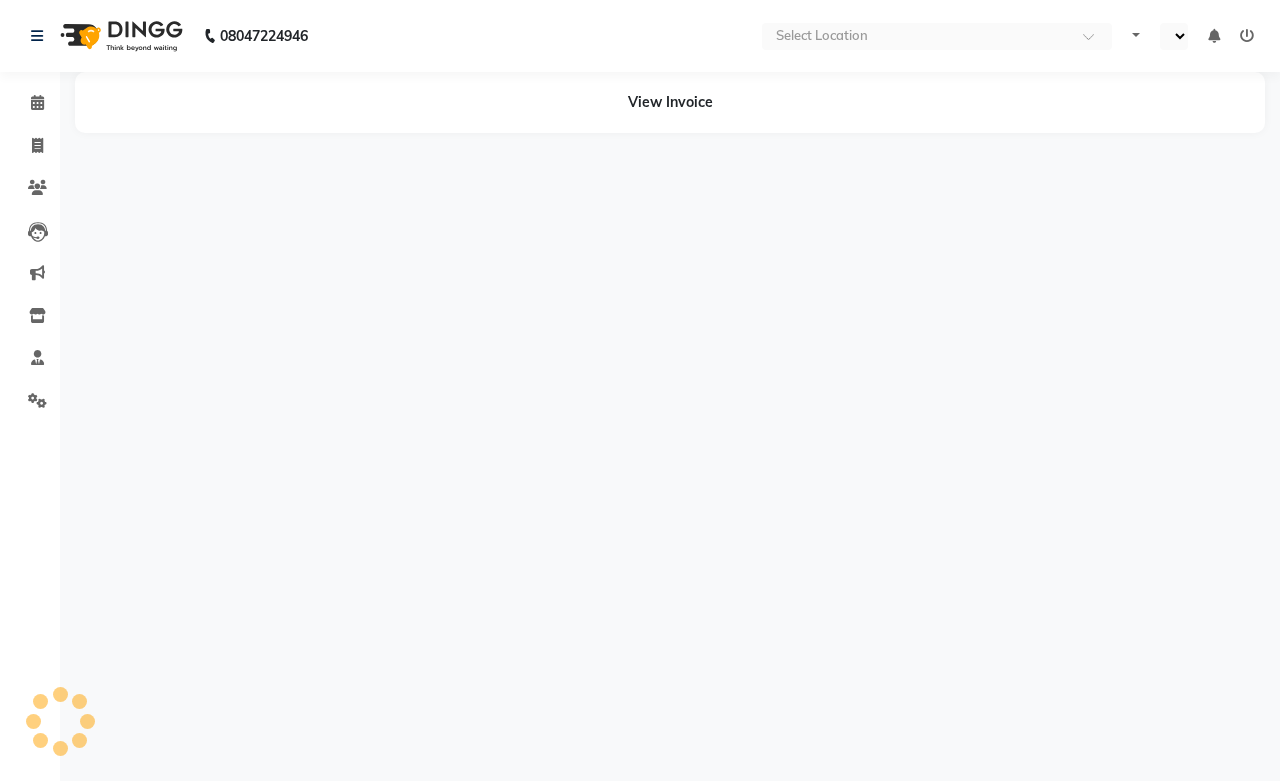select on "en" 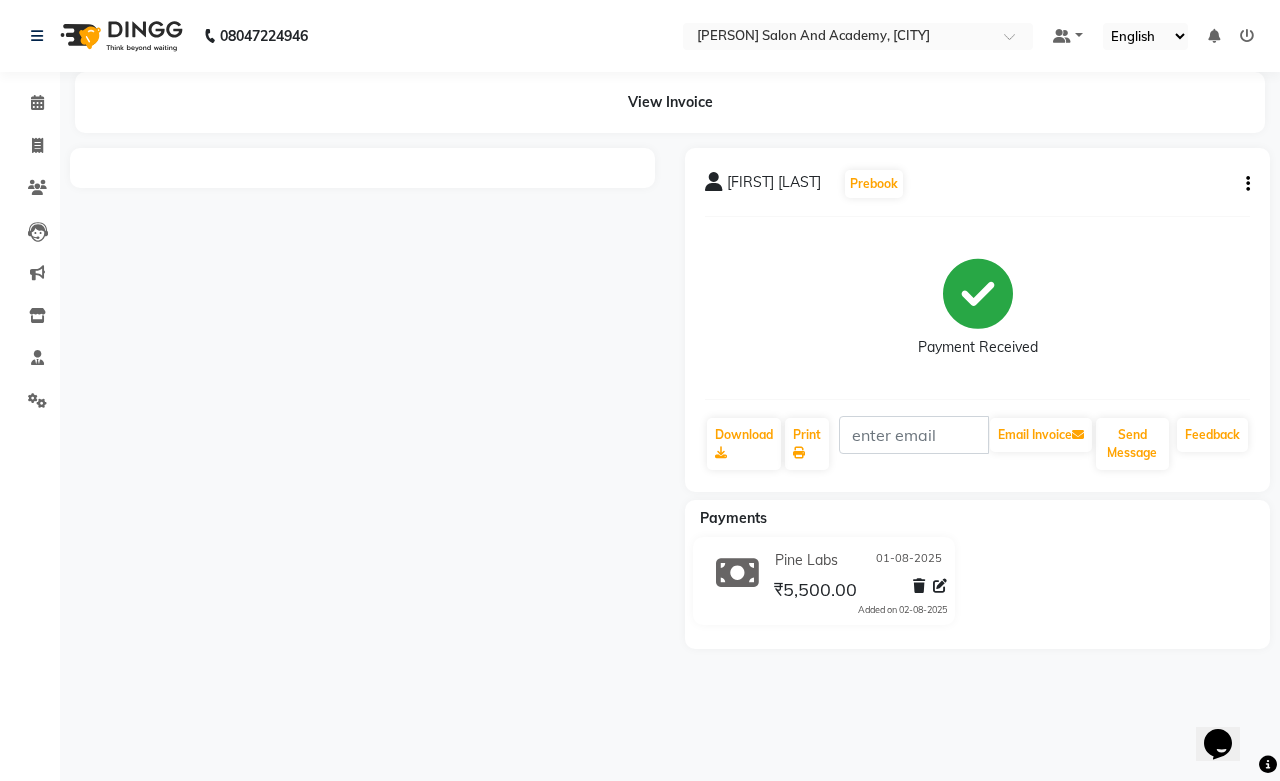 scroll, scrollTop: 0, scrollLeft: 0, axis: both 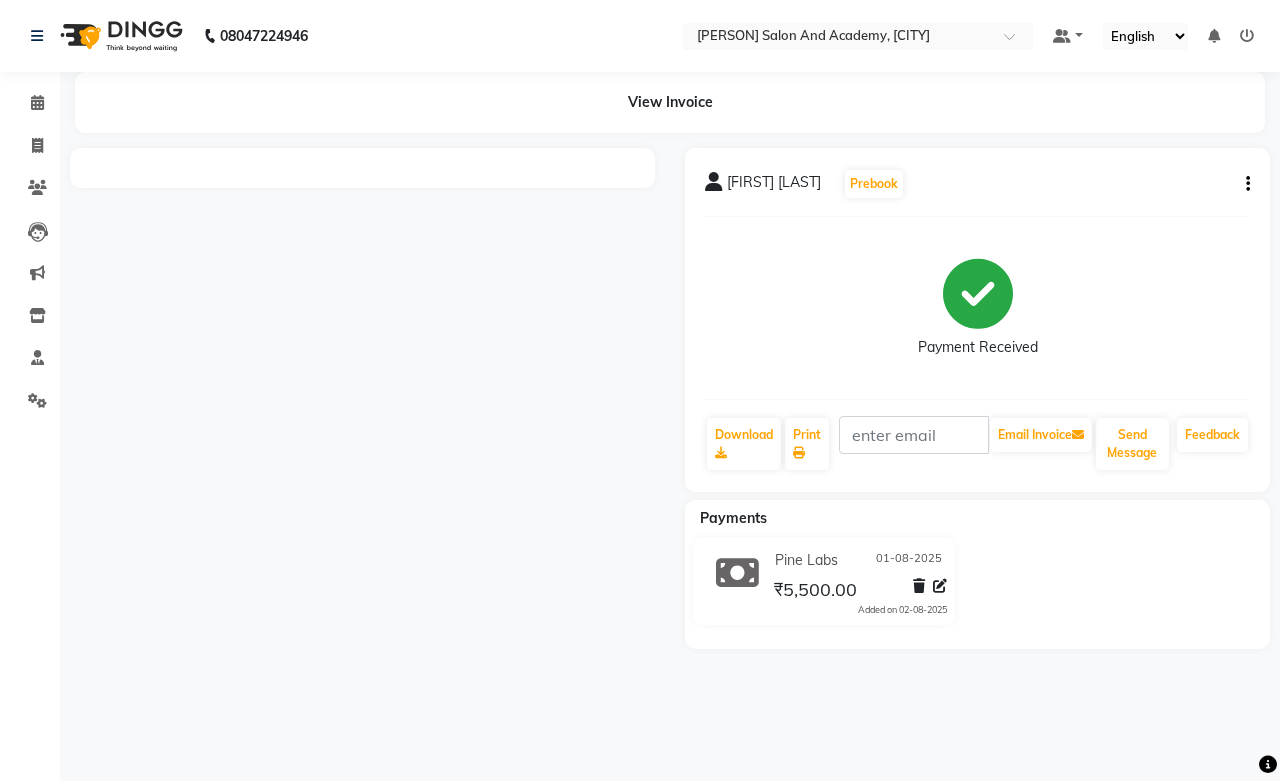 click on "Sakshi chaudhary   Prebook   Payment Received  Download  Print   Email Invoice   Send Message Feedback" 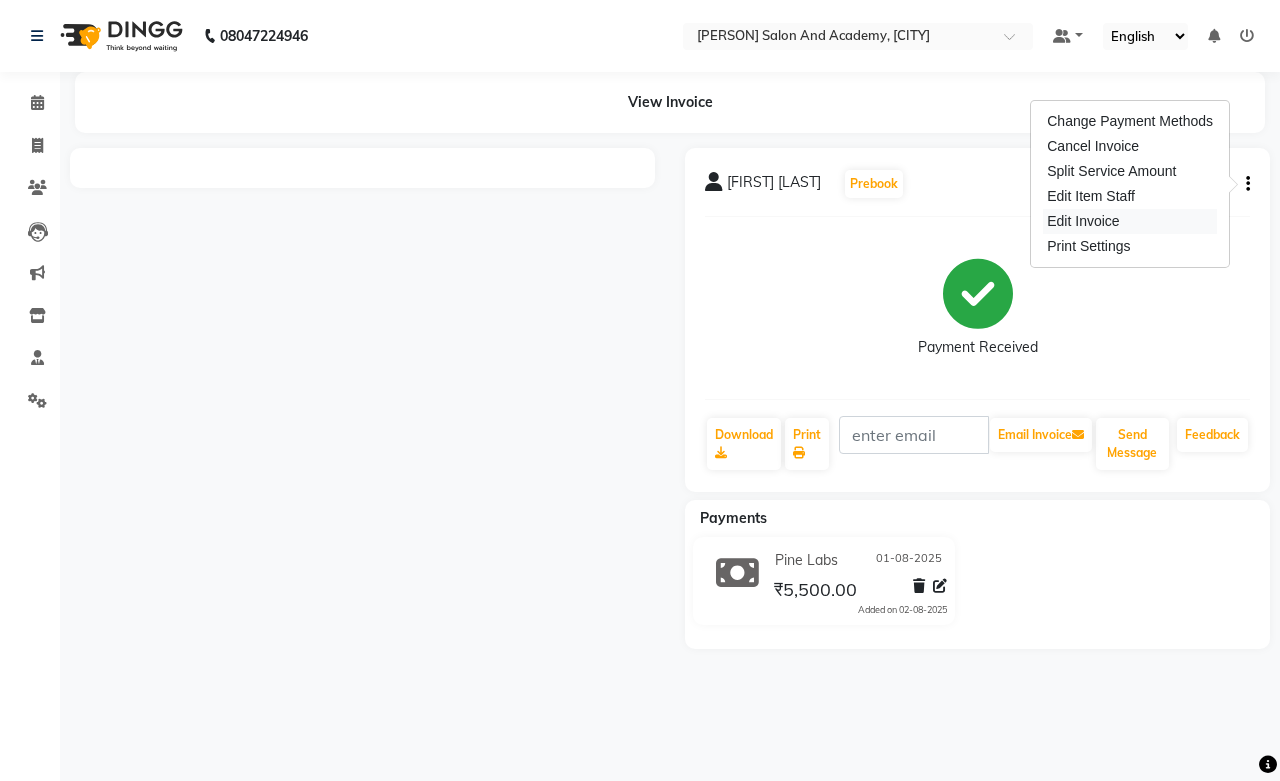click on "Edit Invoice" at bounding box center [1130, 221] 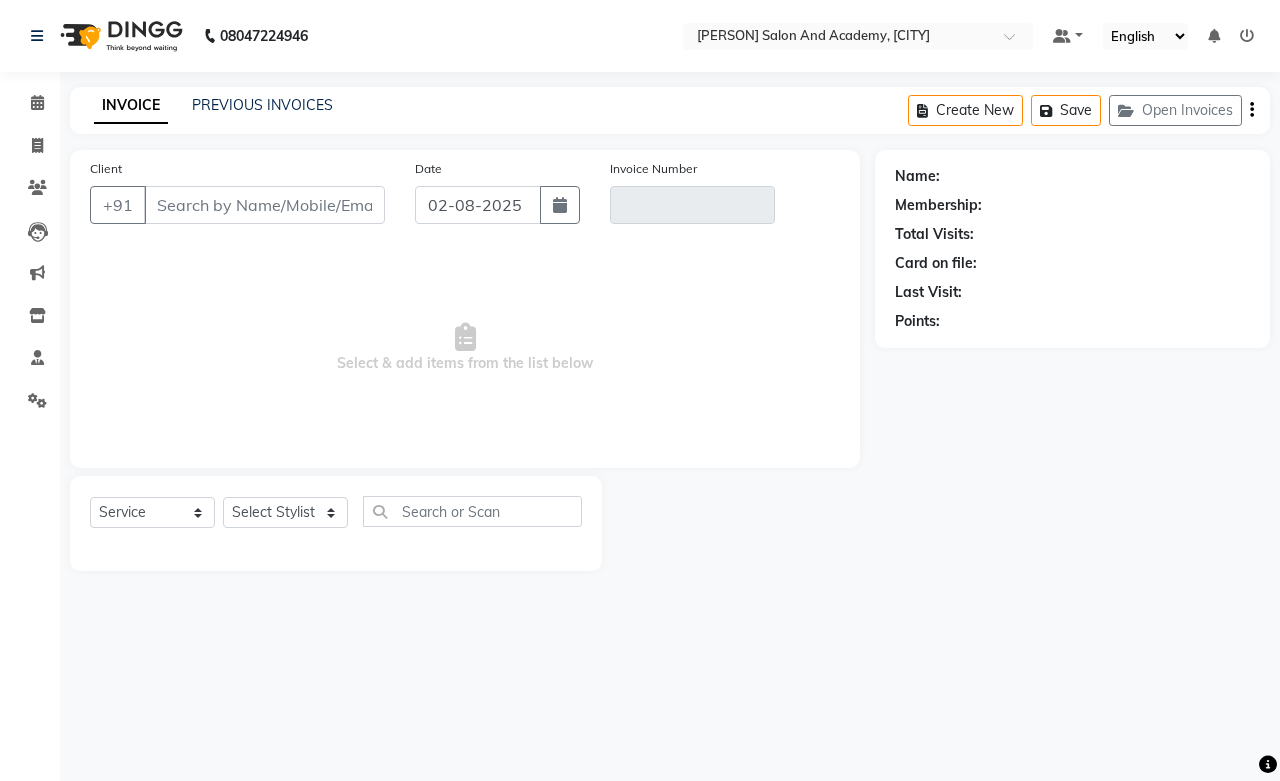 type on "[PHONE]" 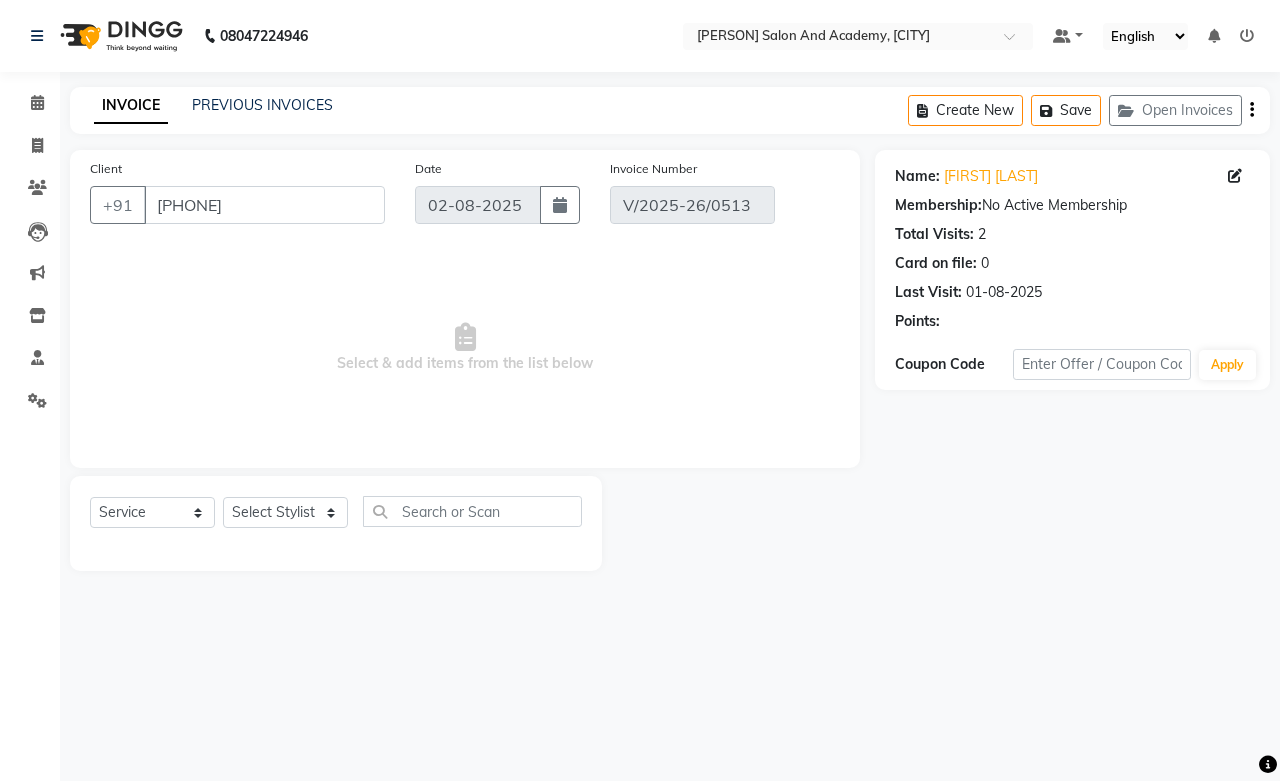 type on "01-08-2025" 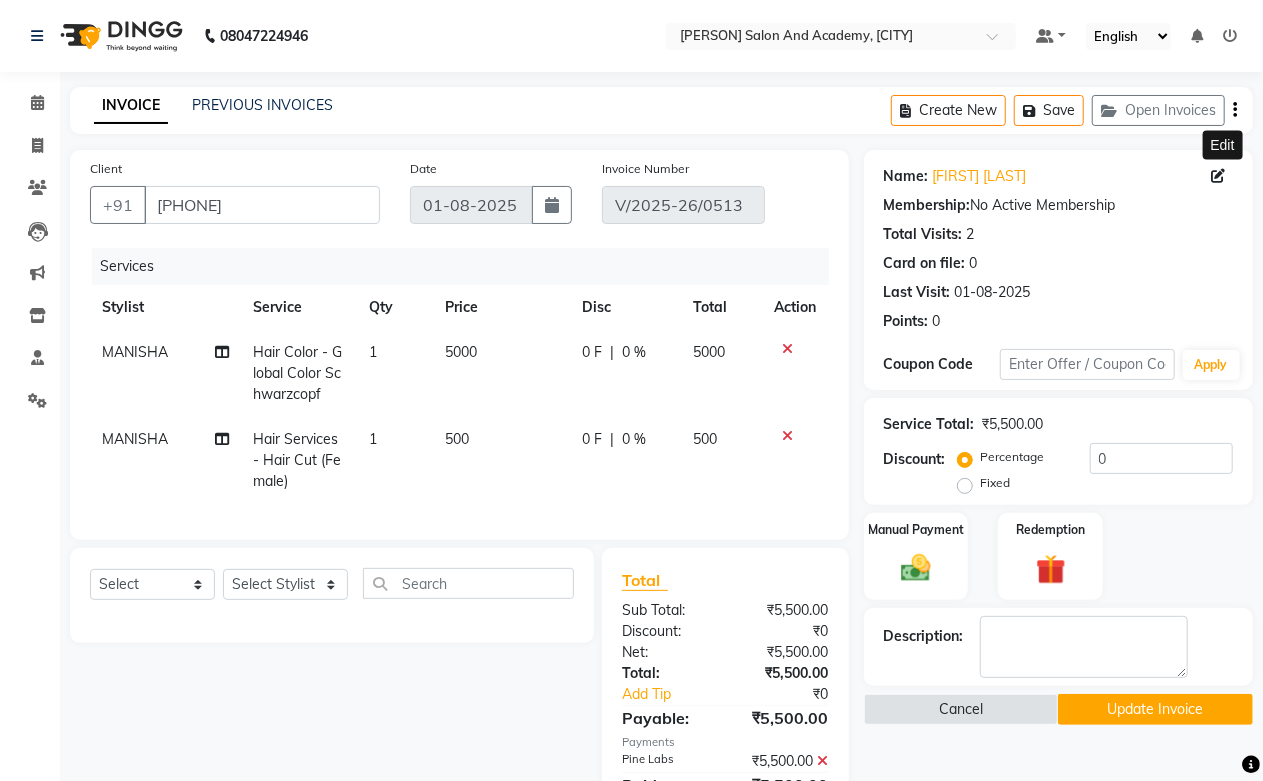 click 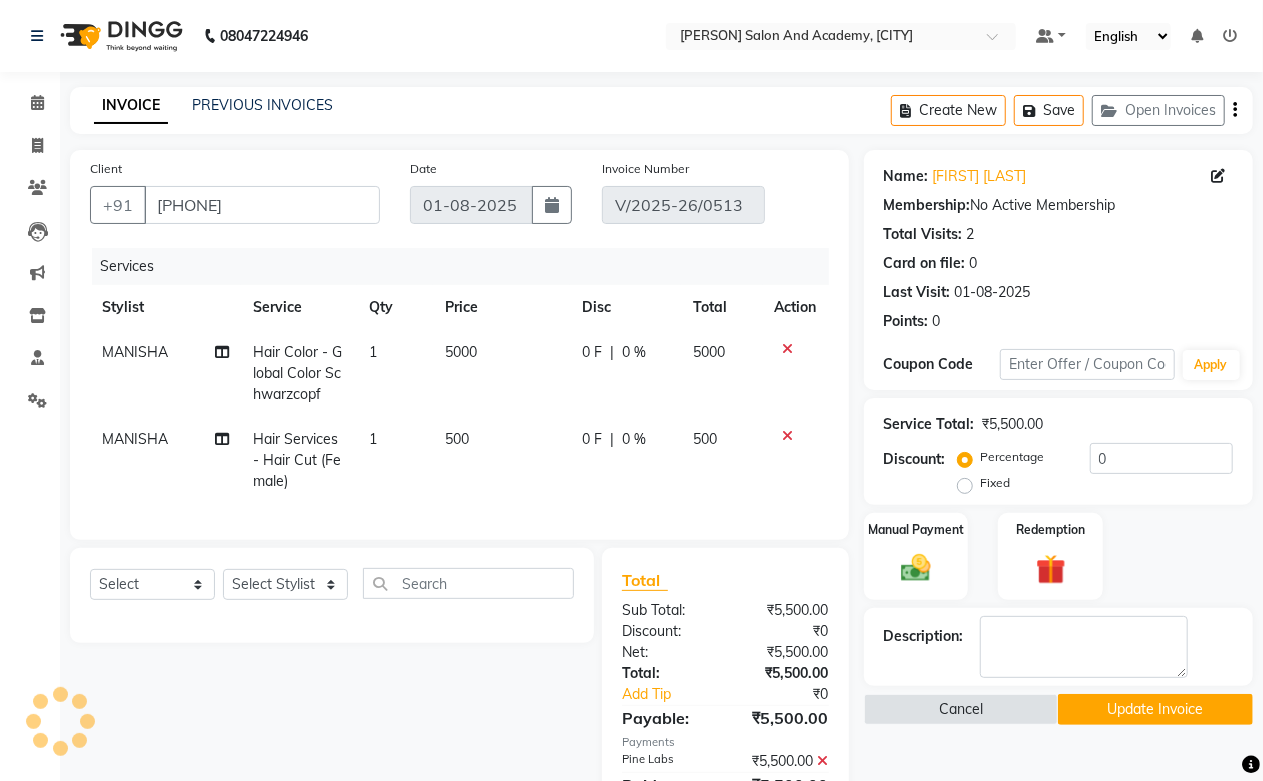 select on "female" 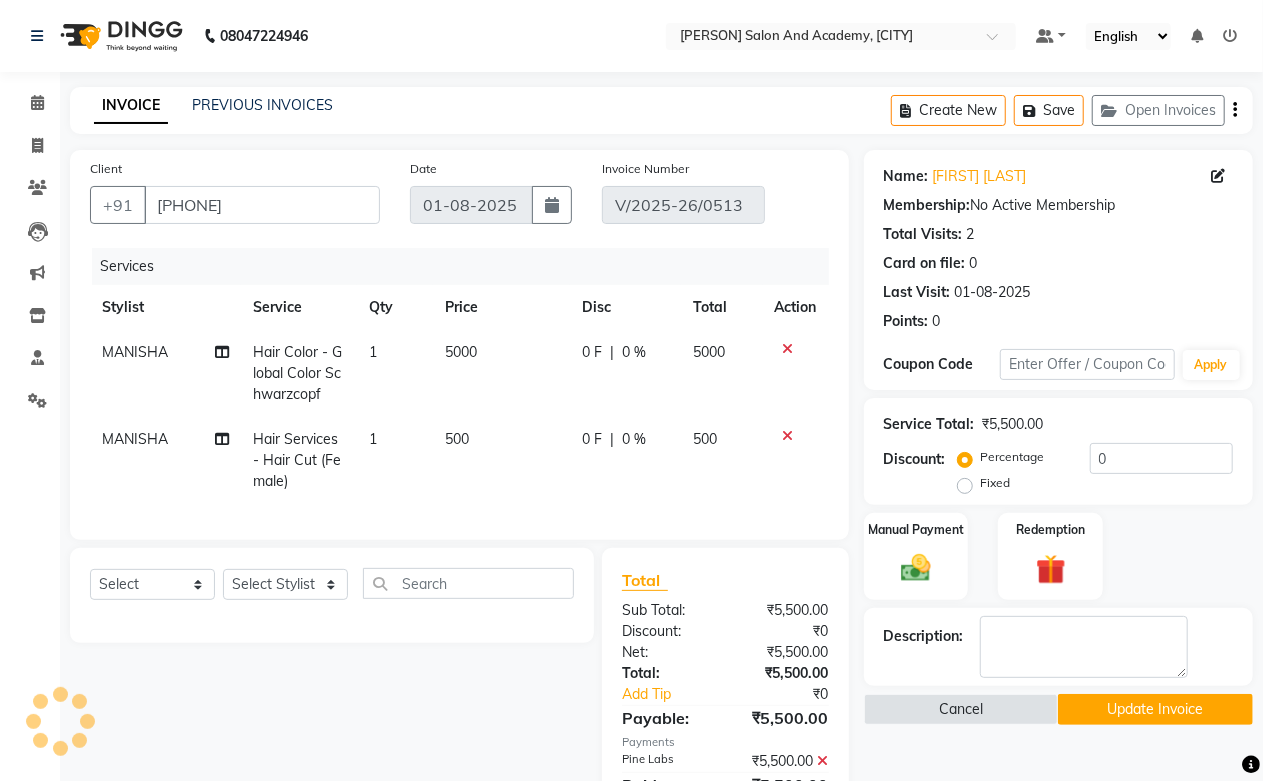 select on "46159" 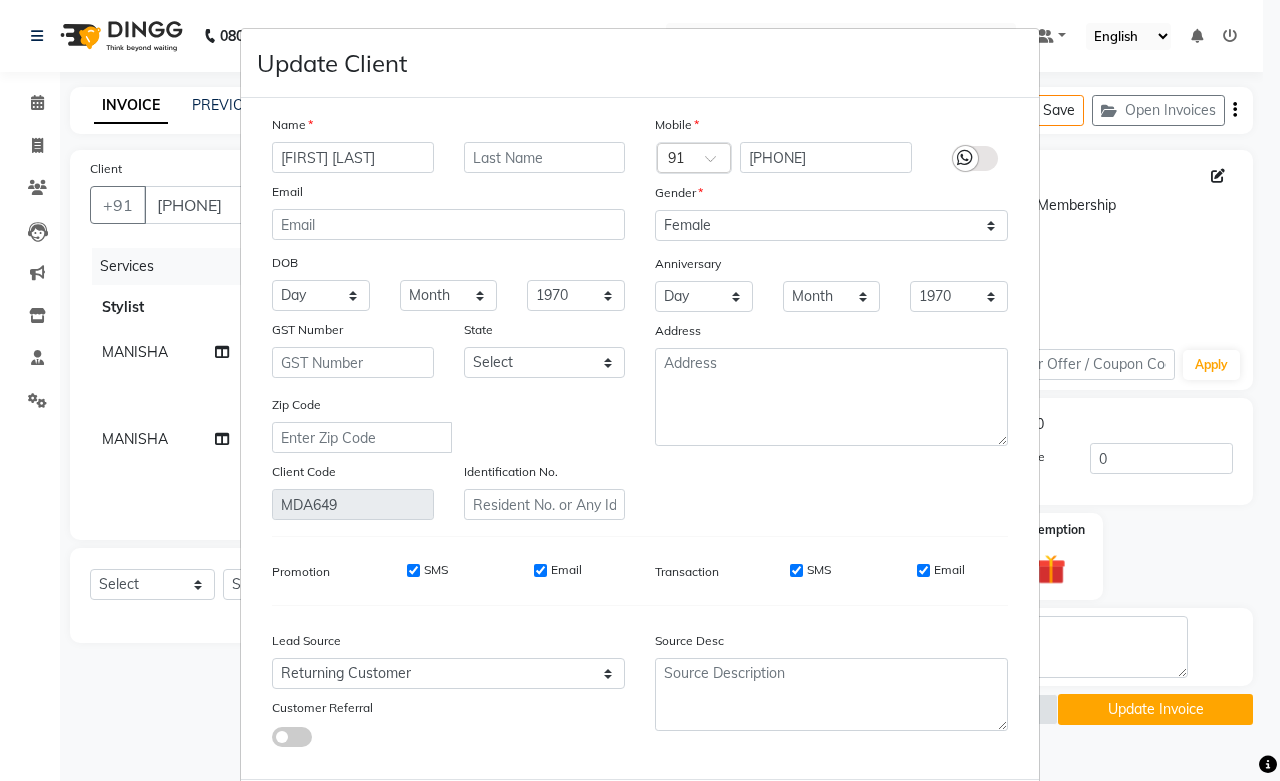 drag, startPoint x: 318, startPoint y: 156, endPoint x: 395, endPoint y: 154, distance: 77.02597 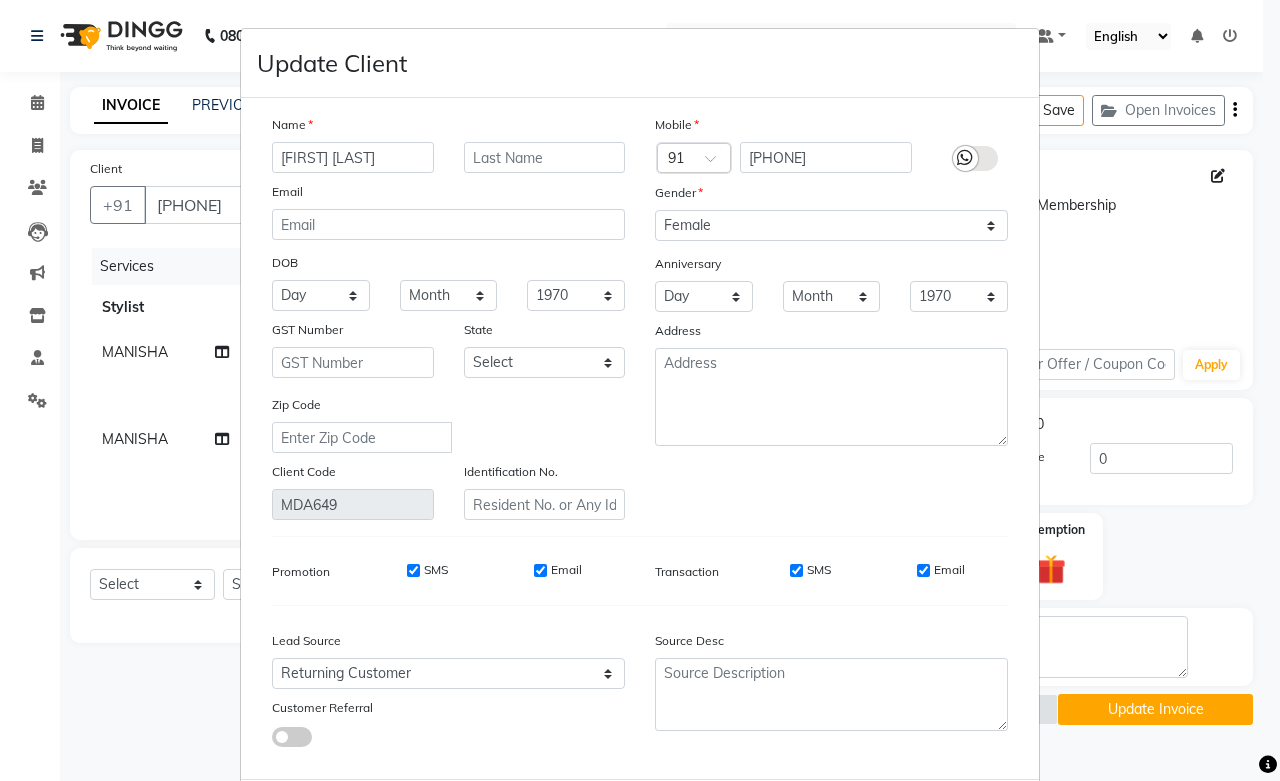 click on "[FIRST] [LAST]" at bounding box center [353, 157] 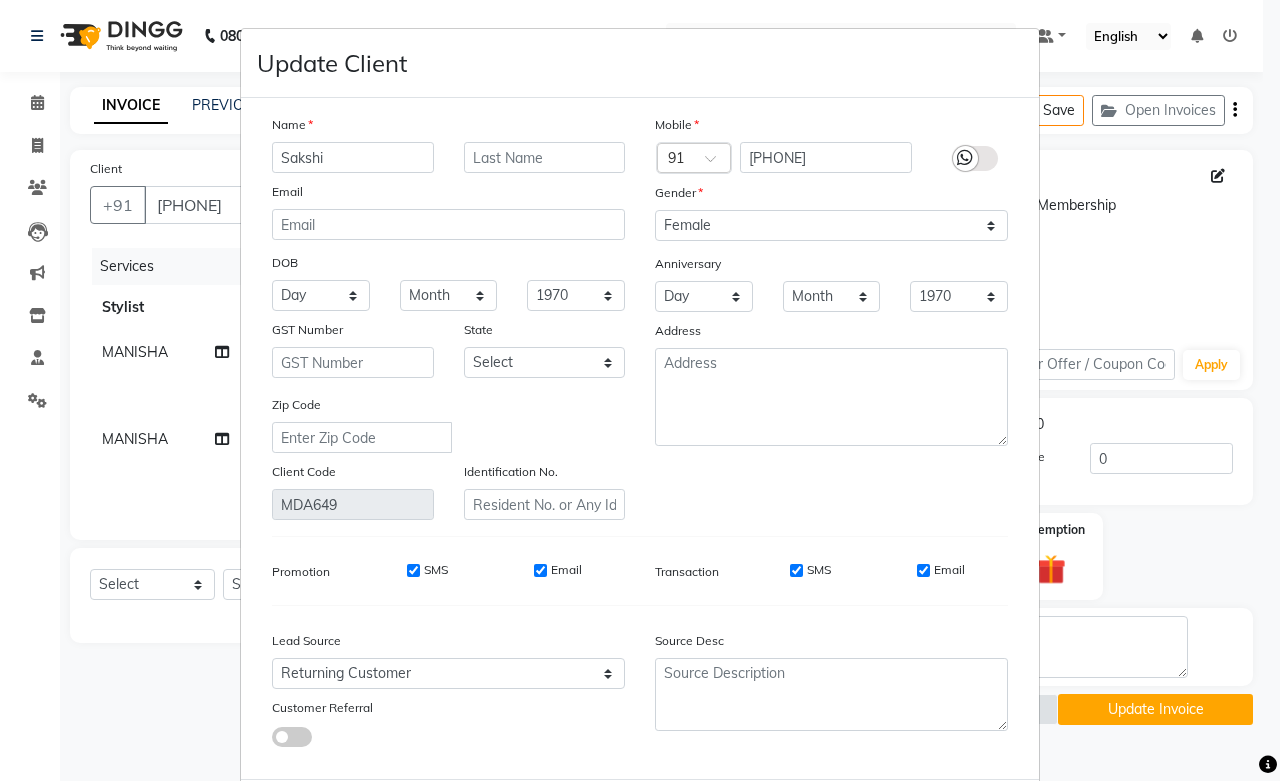 type on "Sakshi" 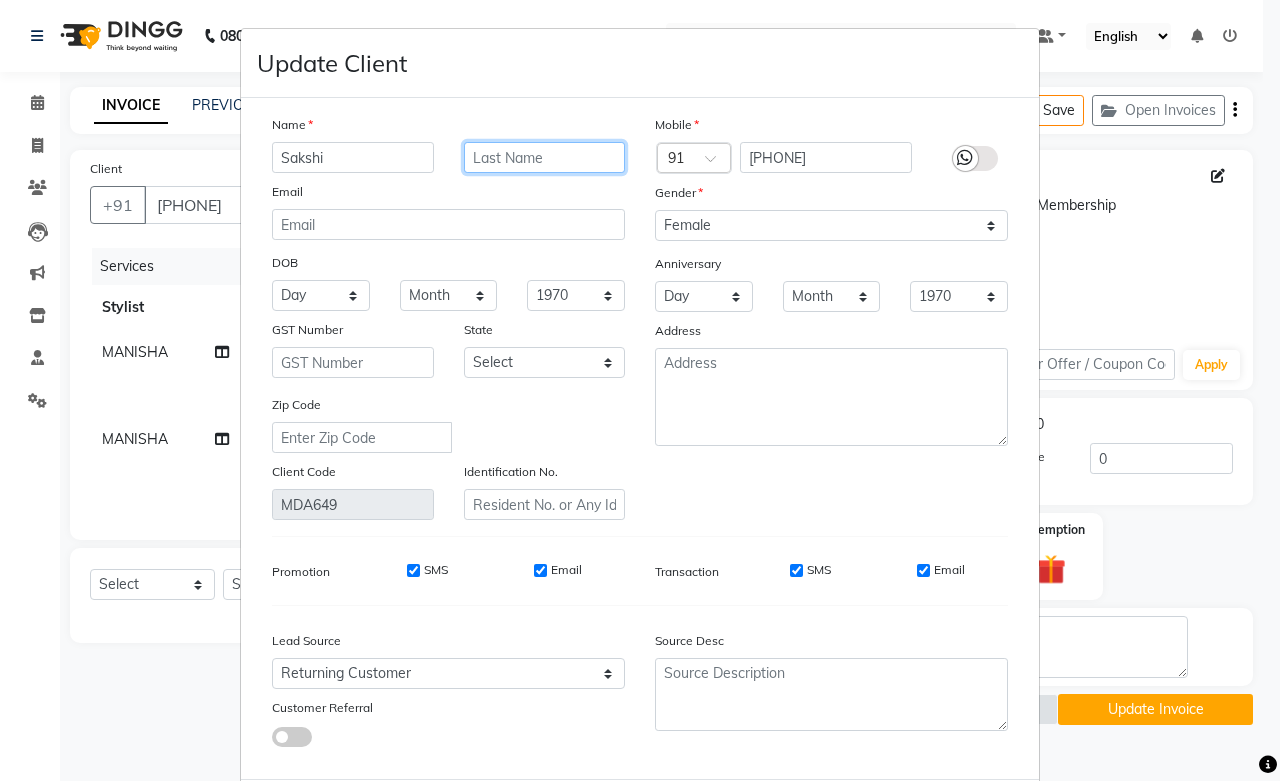 paste on "chaudhary" 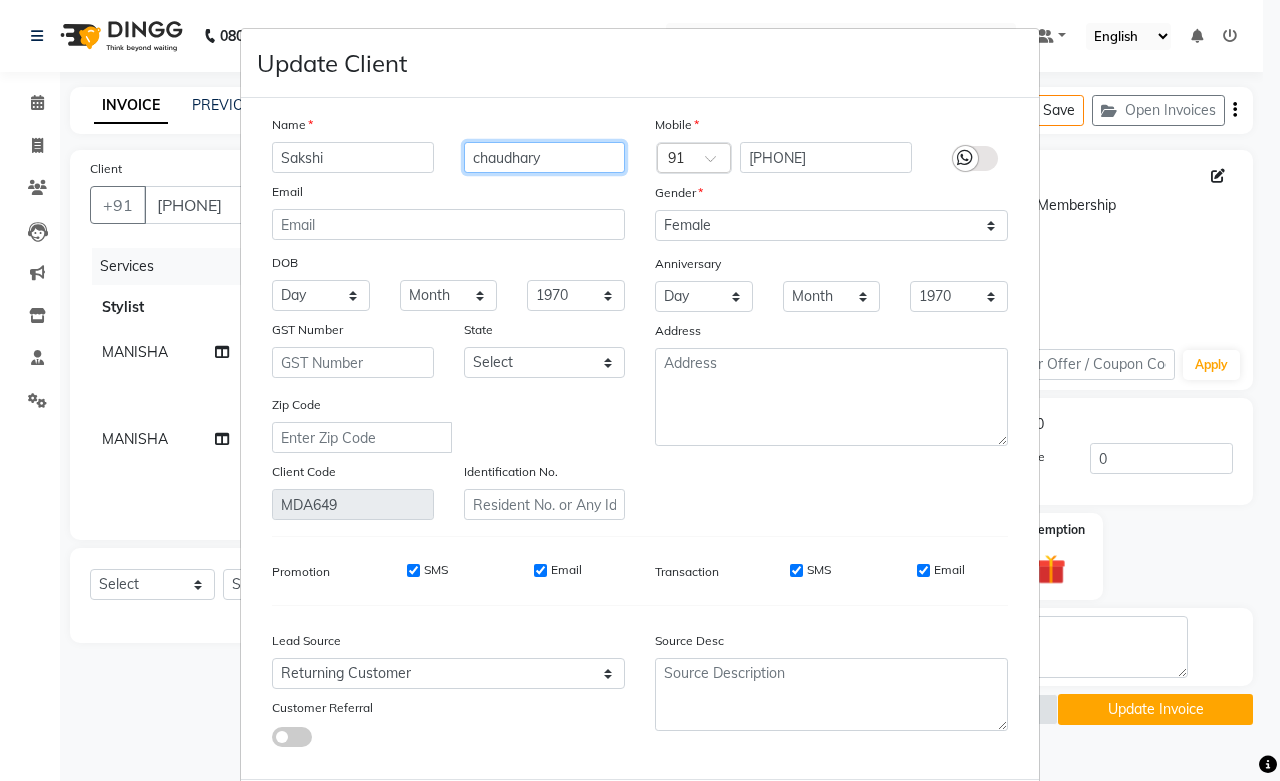 click on "chaudhary" at bounding box center [545, 157] 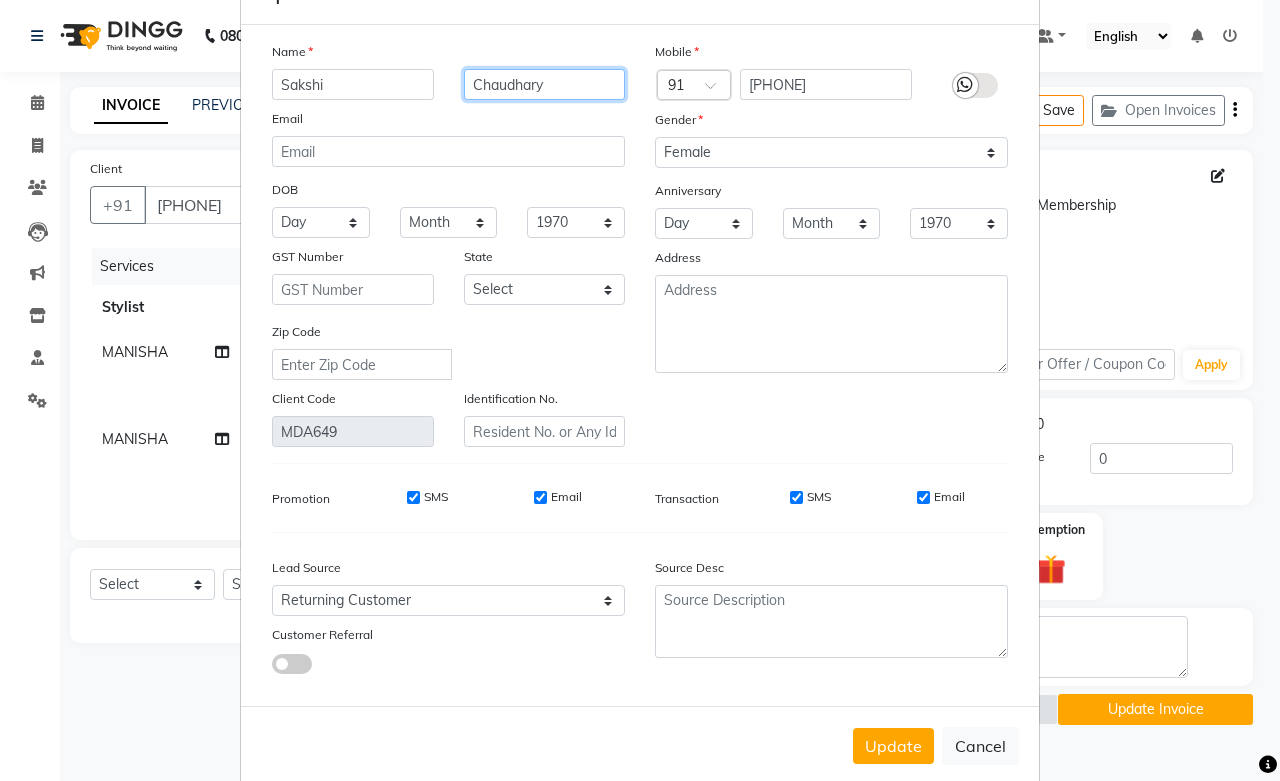scroll, scrollTop: 108, scrollLeft: 0, axis: vertical 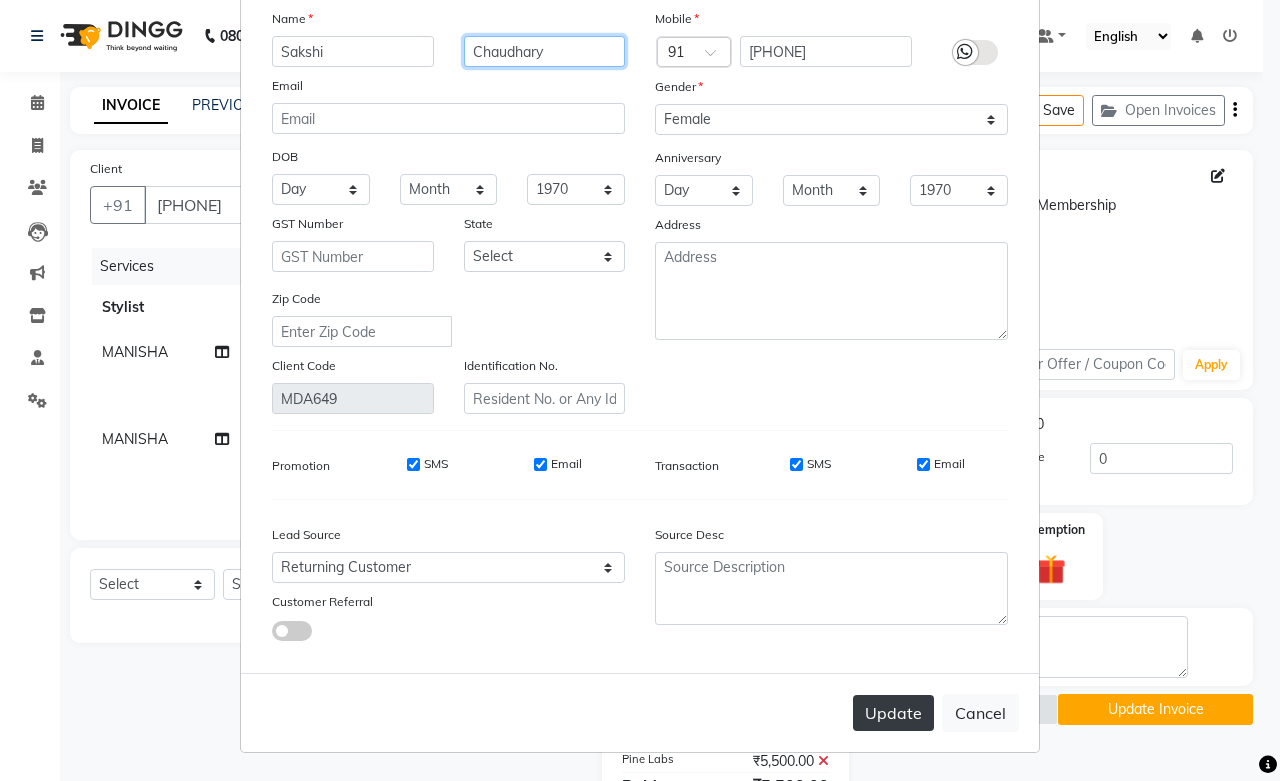 type on "Chaudhary" 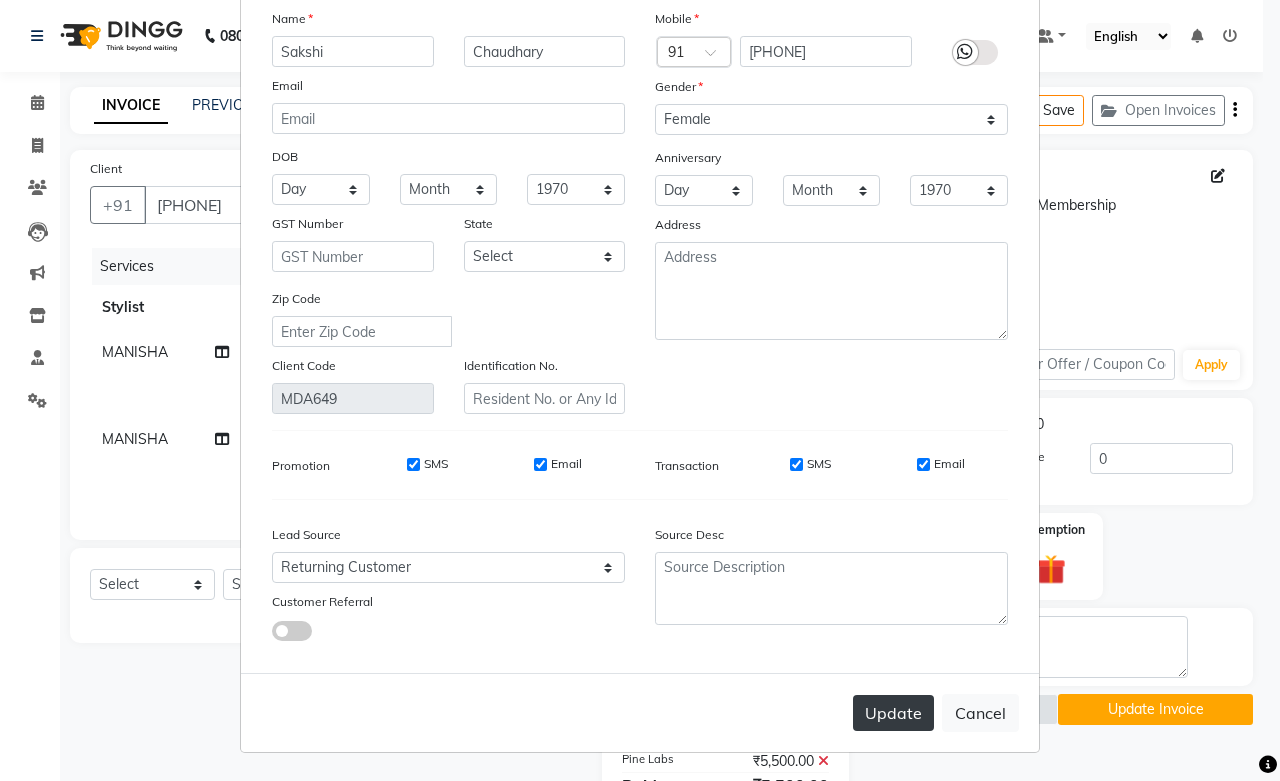 click on "Update" at bounding box center (893, 713) 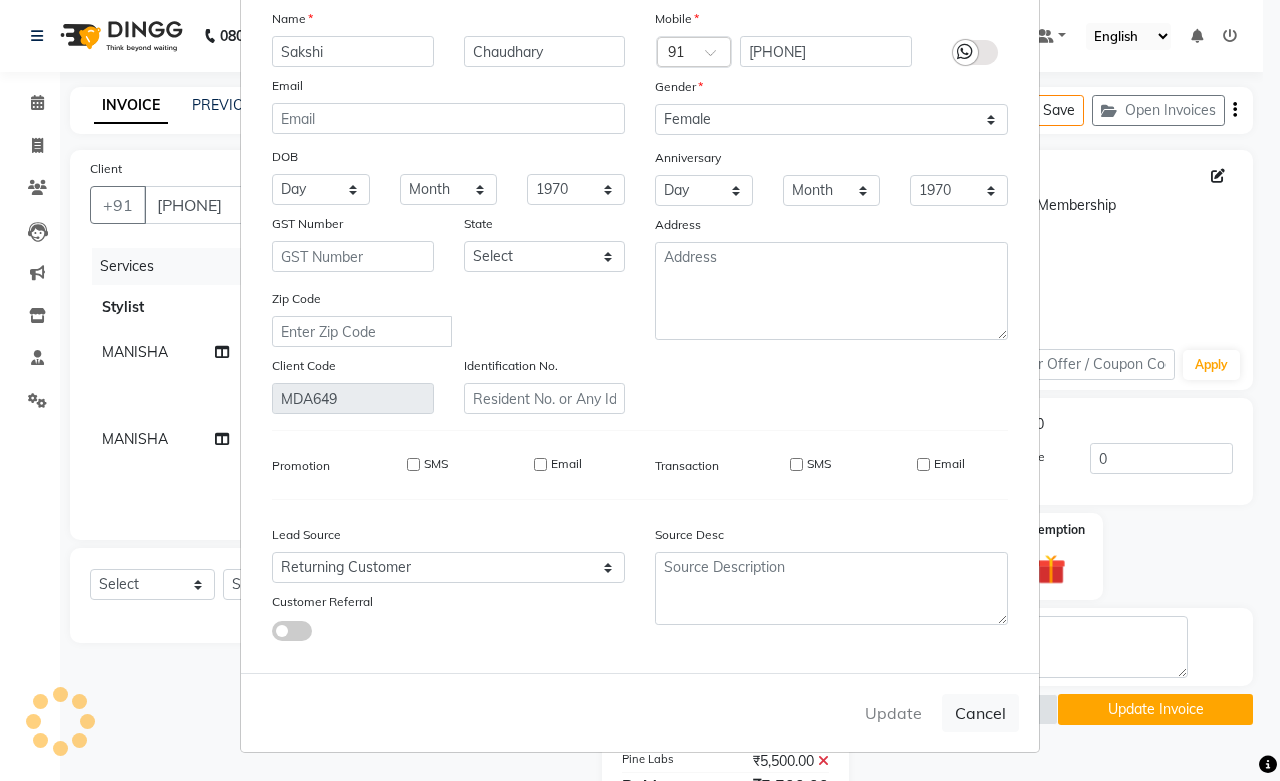 type 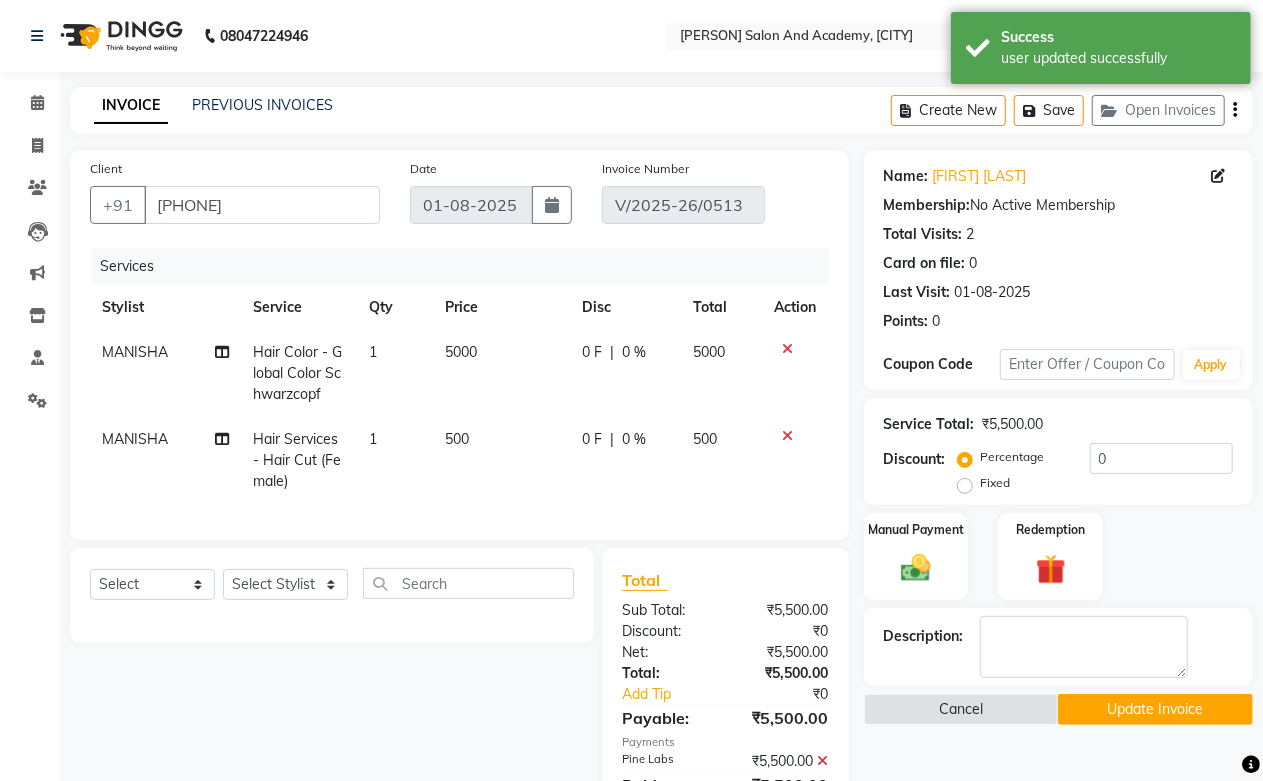 click on "Update Invoice" 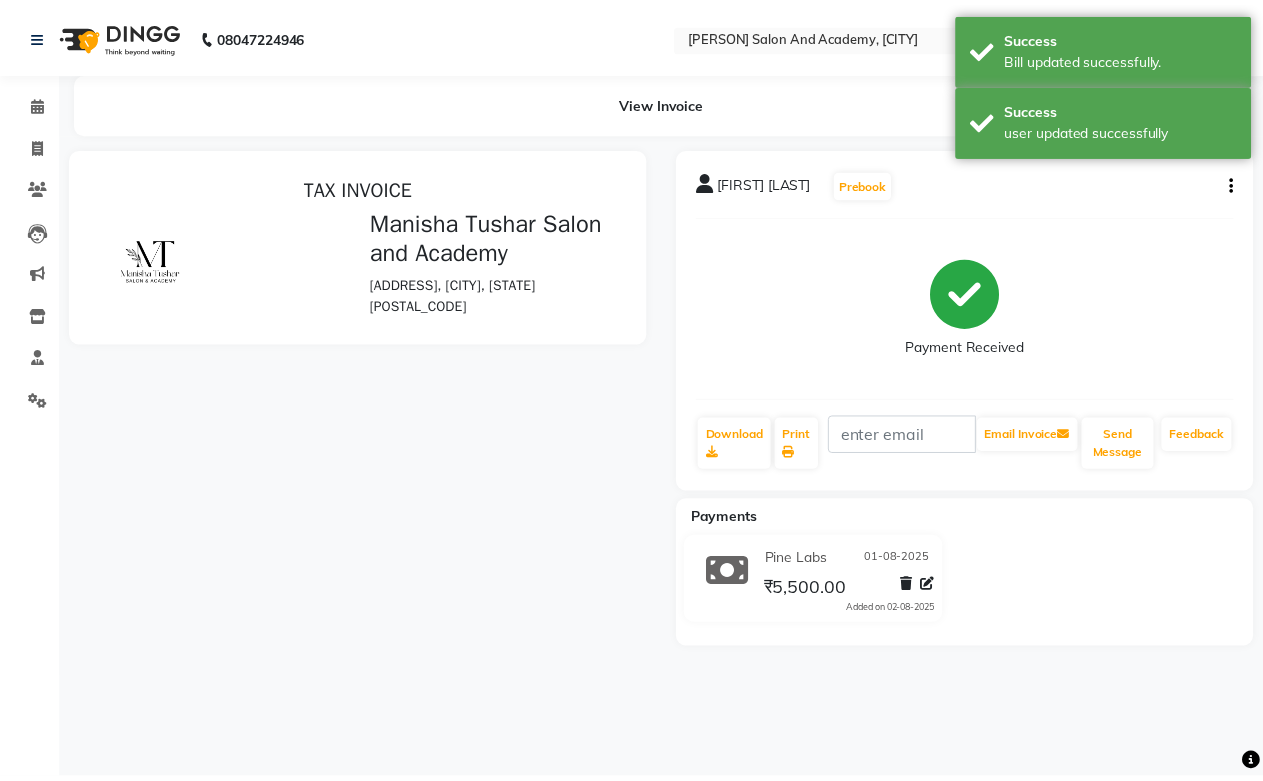 scroll, scrollTop: 0, scrollLeft: 0, axis: both 